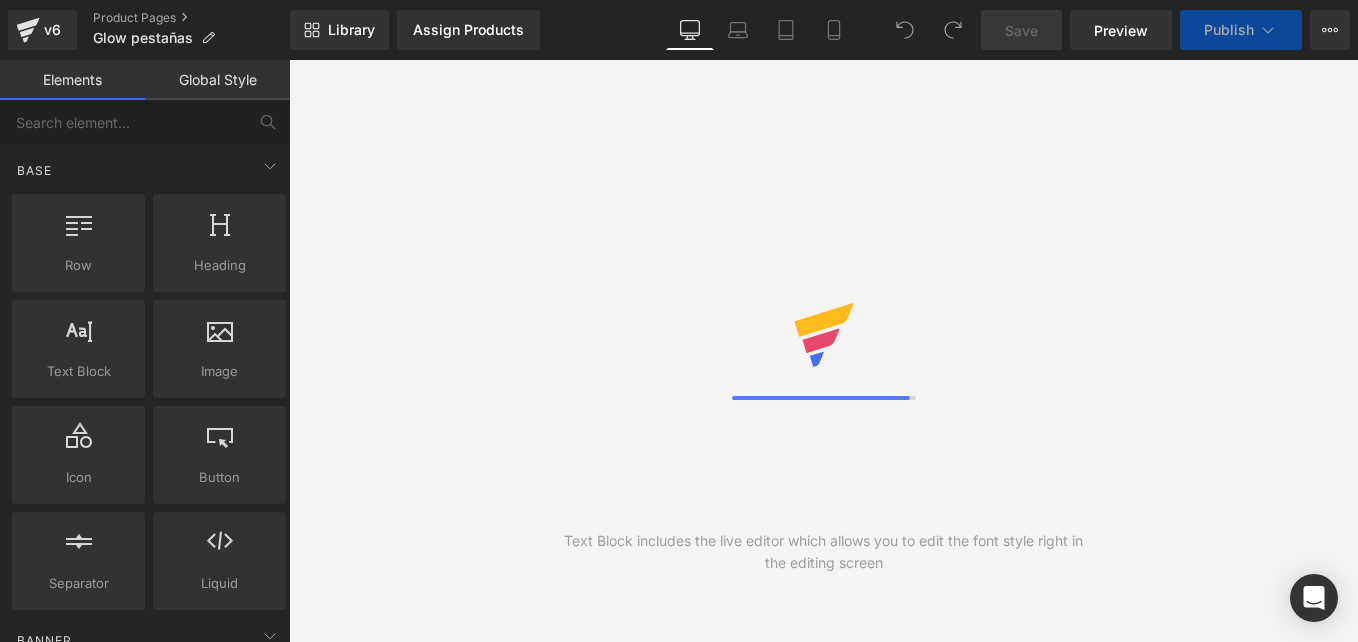scroll, scrollTop: 0, scrollLeft: 0, axis: both 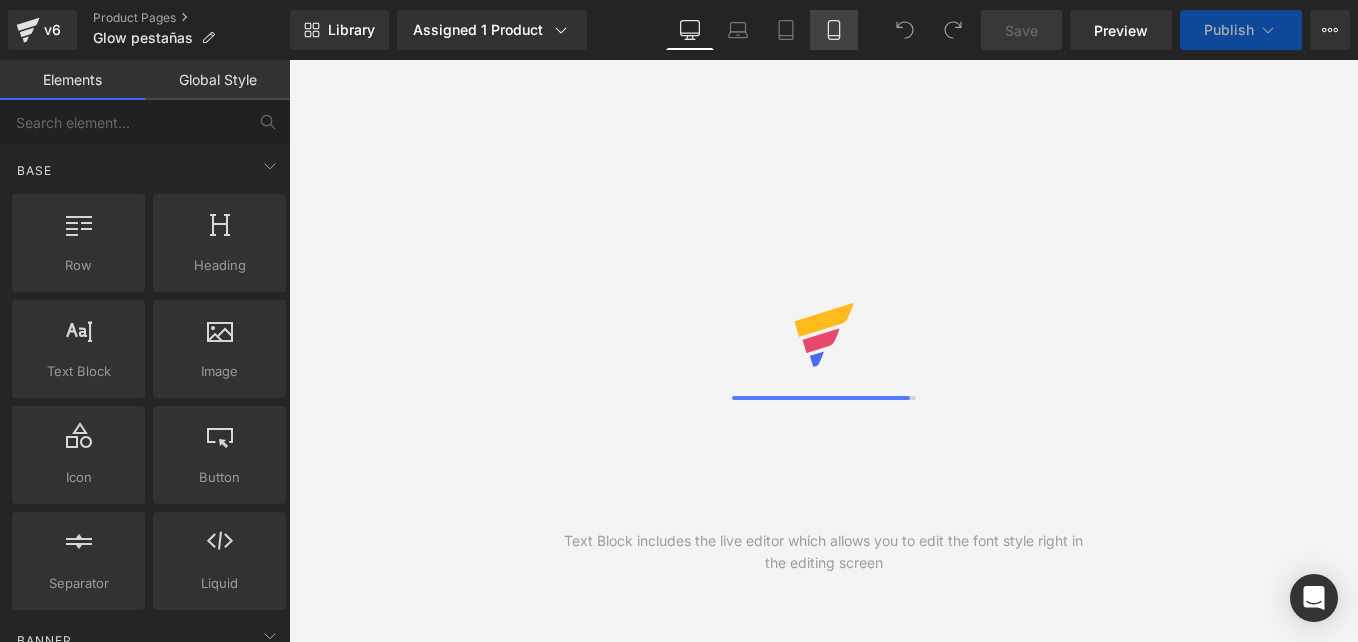 click 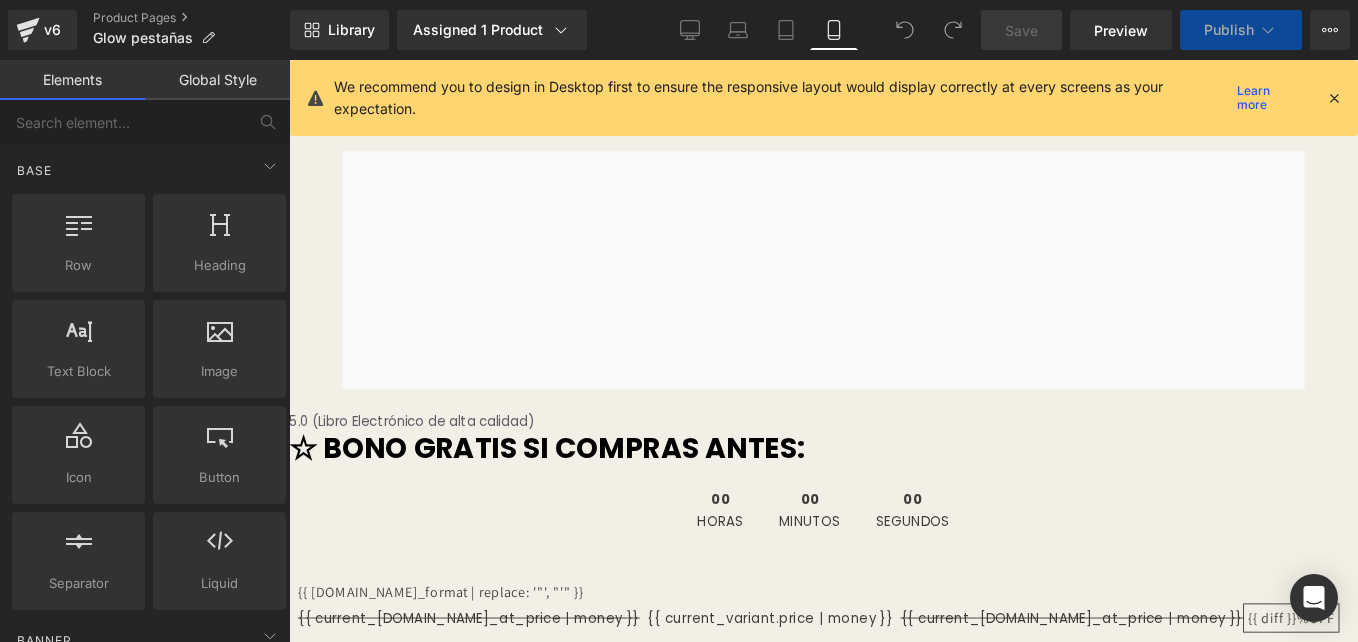 scroll, scrollTop: 0, scrollLeft: 0, axis: both 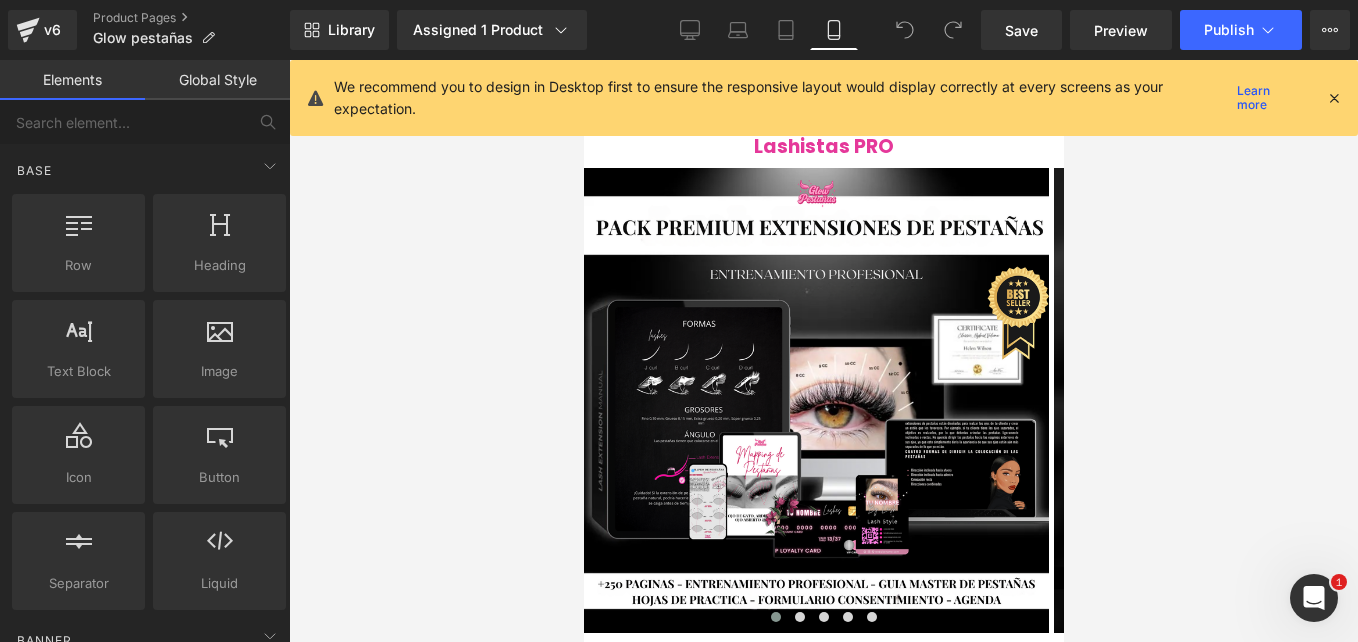 click at bounding box center [1334, 98] 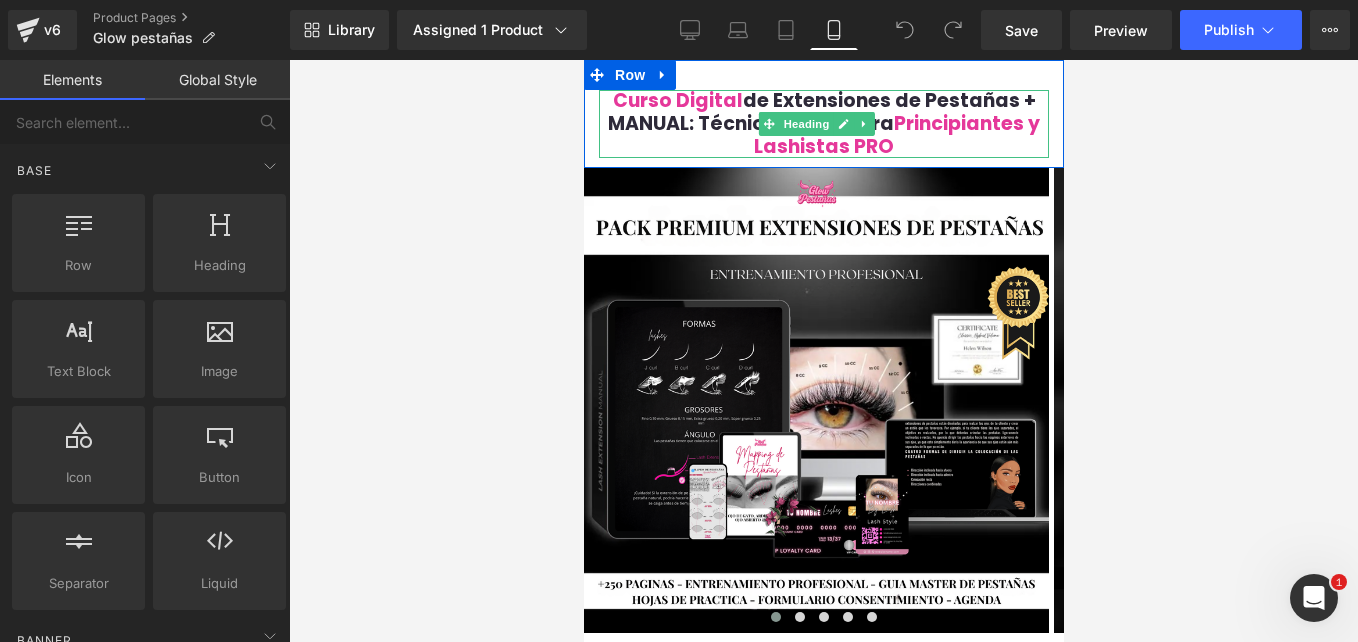 click on "Curso Digital  de Extensiones de Pestañas + MANUAL: Técnicas 2025 para  Principiantes y Lashistas PRO" at bounding box center (823, 124) 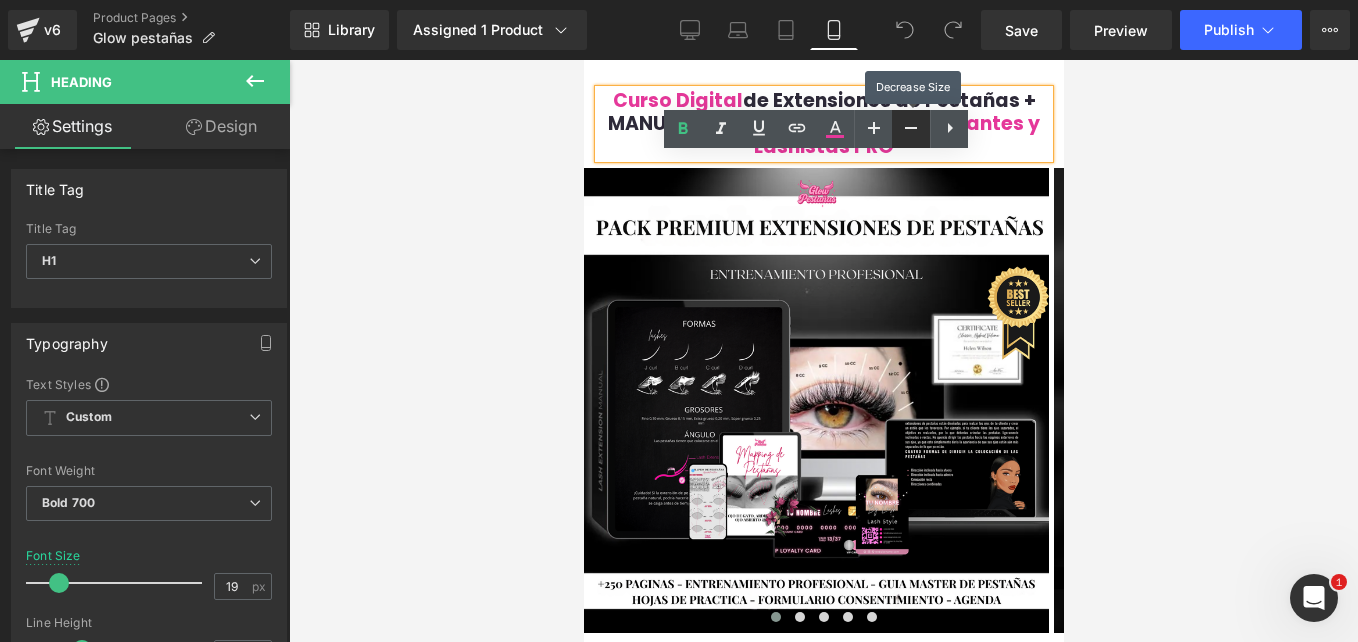 click at bounding box center (911, 129) 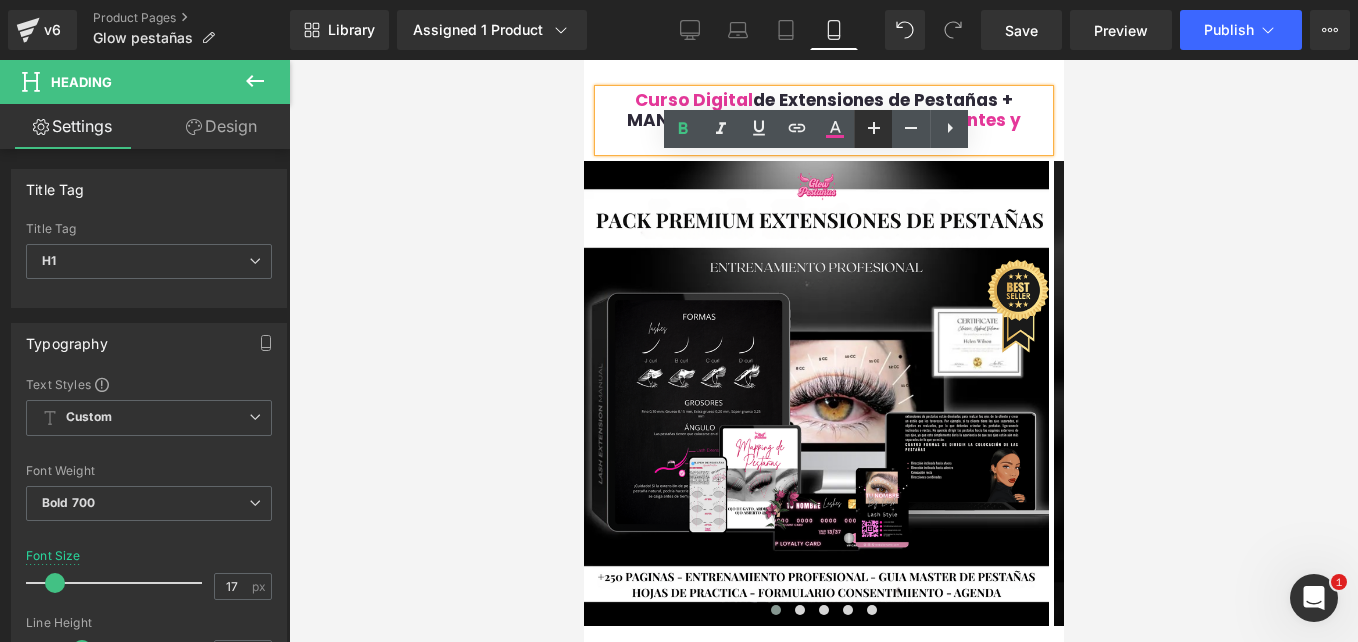 click 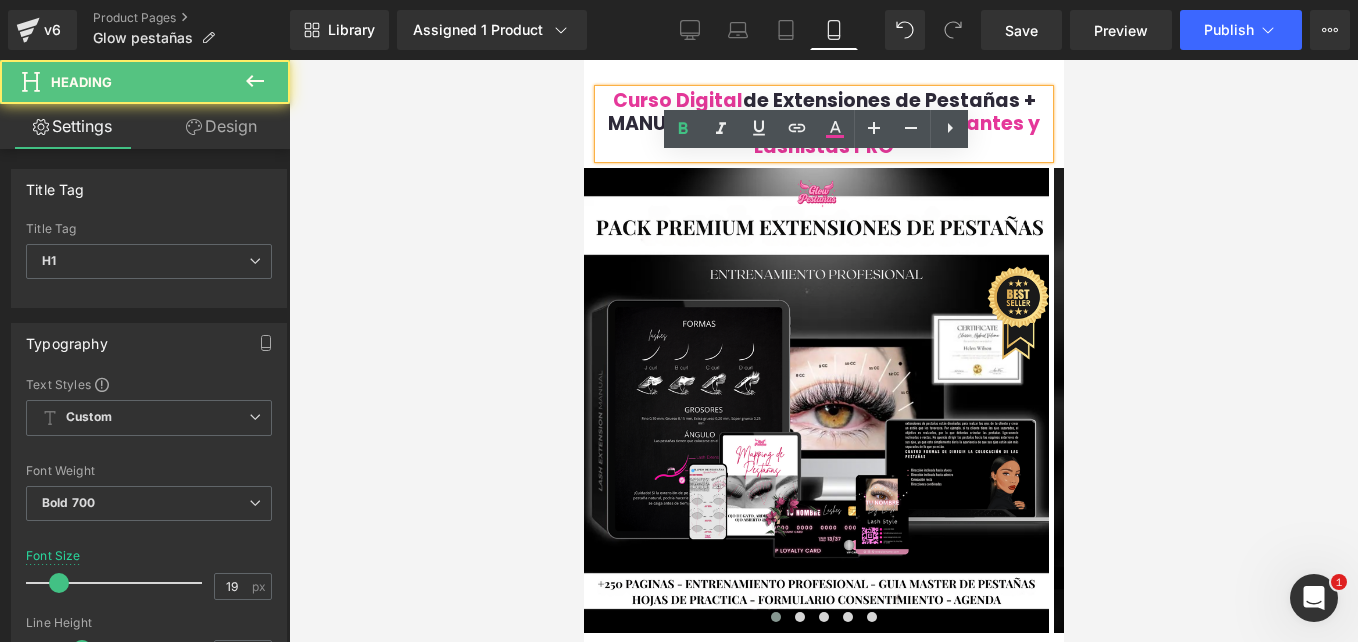click on "Curso Digital  de Extensiones de Pestañas + MANUAL: Técnicas 2025 para  Principiantes y Lashistas PRO" at bounding box center (823, 124) 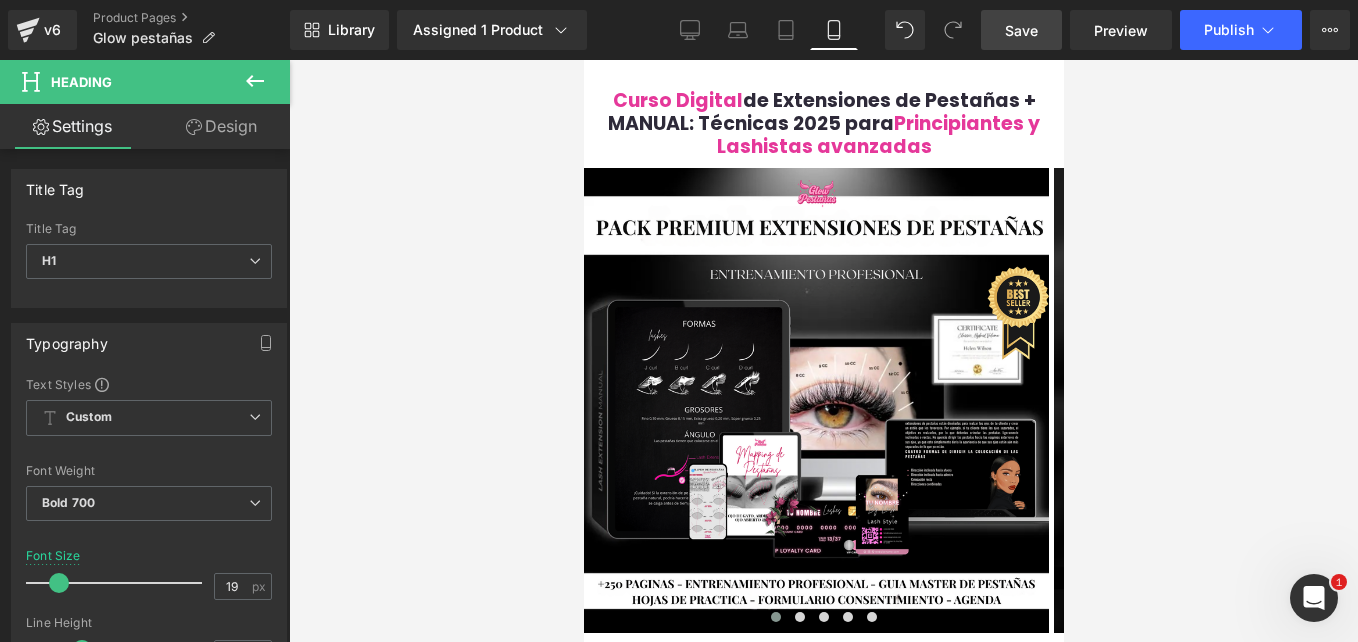 click on "Save" at bounding box center [1021, 30] 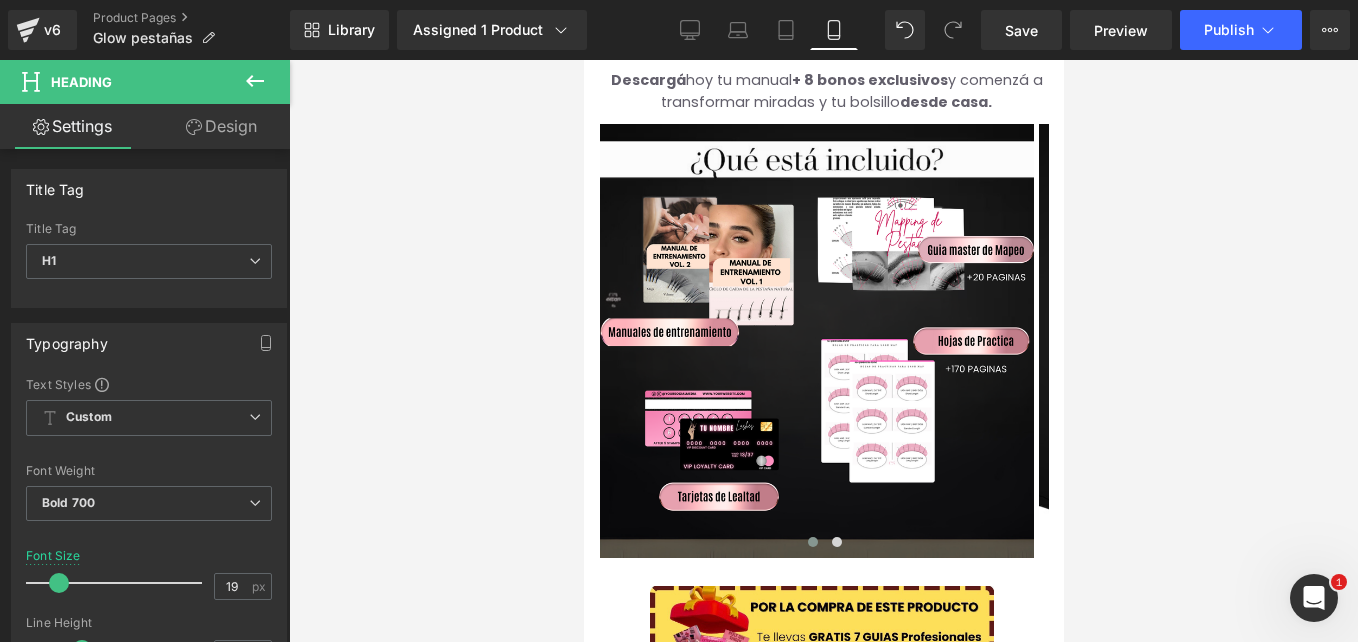 scroll, scrollTop: 1869, scrollLeft: 0, axis: vertical 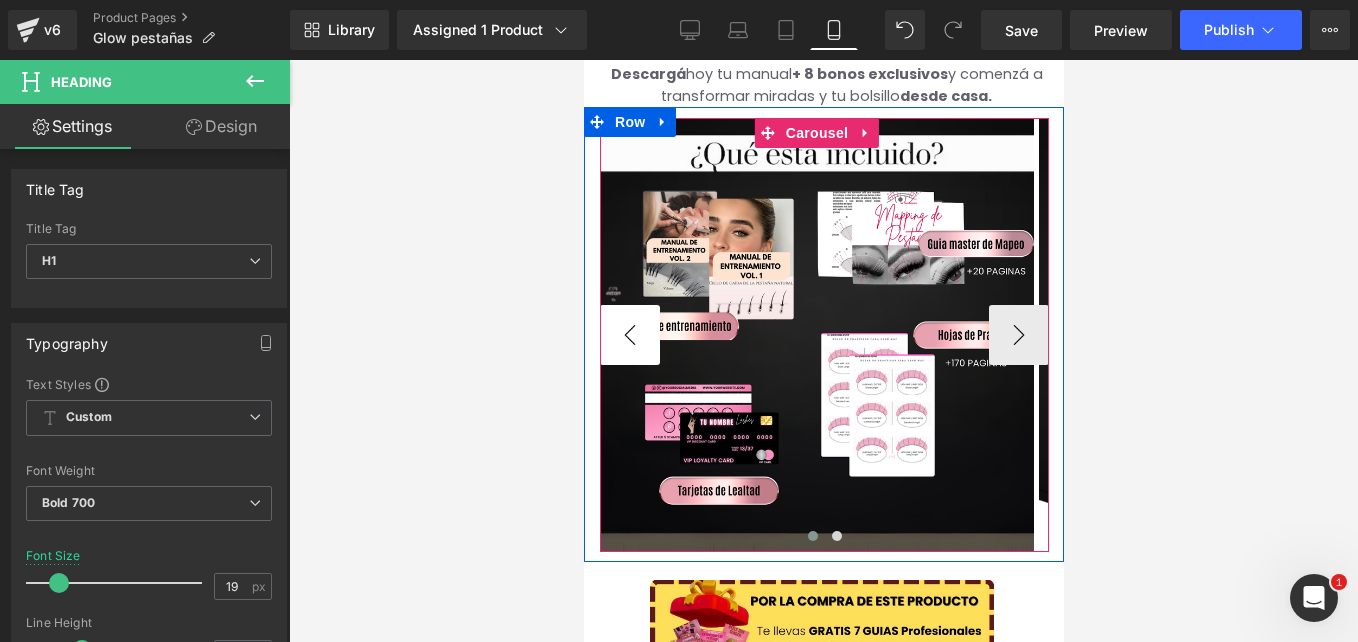 click on "‹" at bounding box center (629, 335) 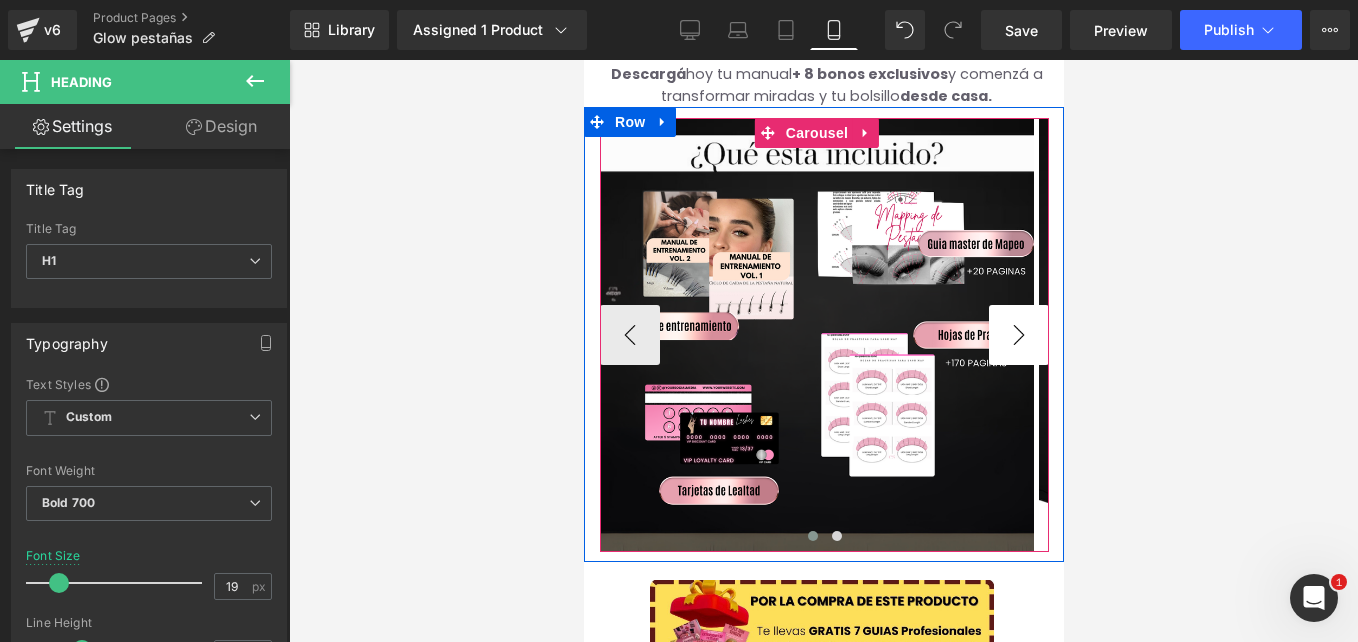 click on "›" at bounding box center (1018, 335) 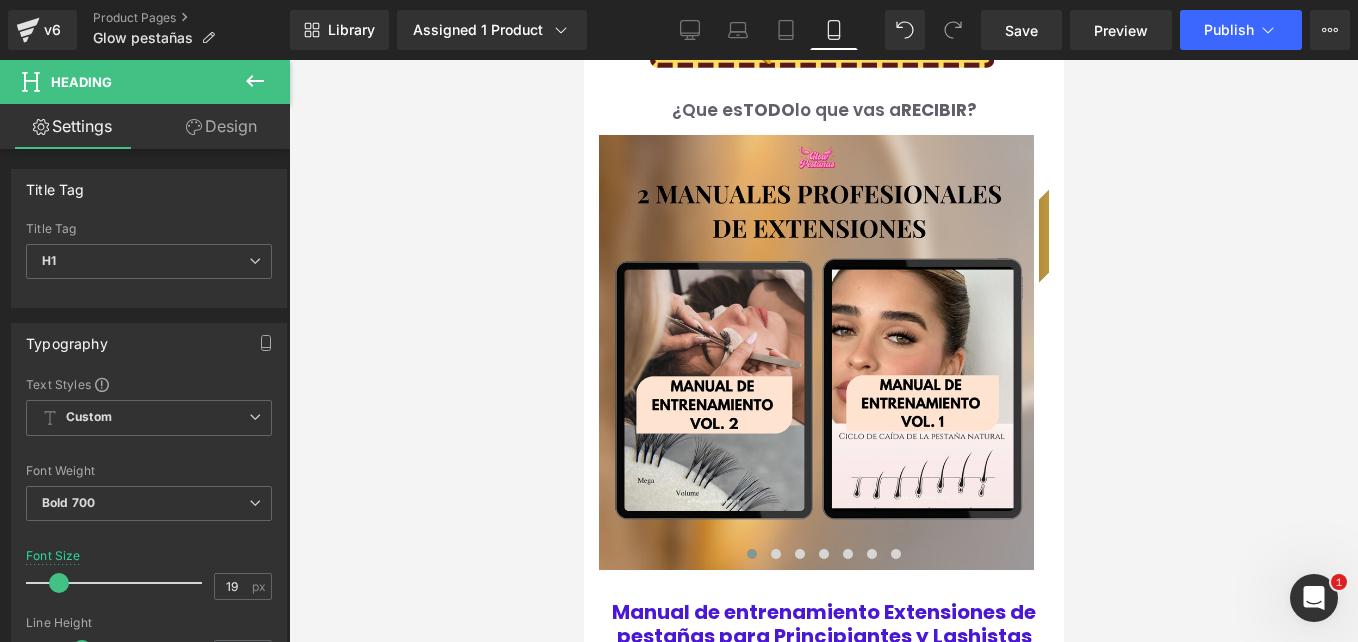 scroll, scrollTop: 2529, scrollLeft: 0, axis: vertical 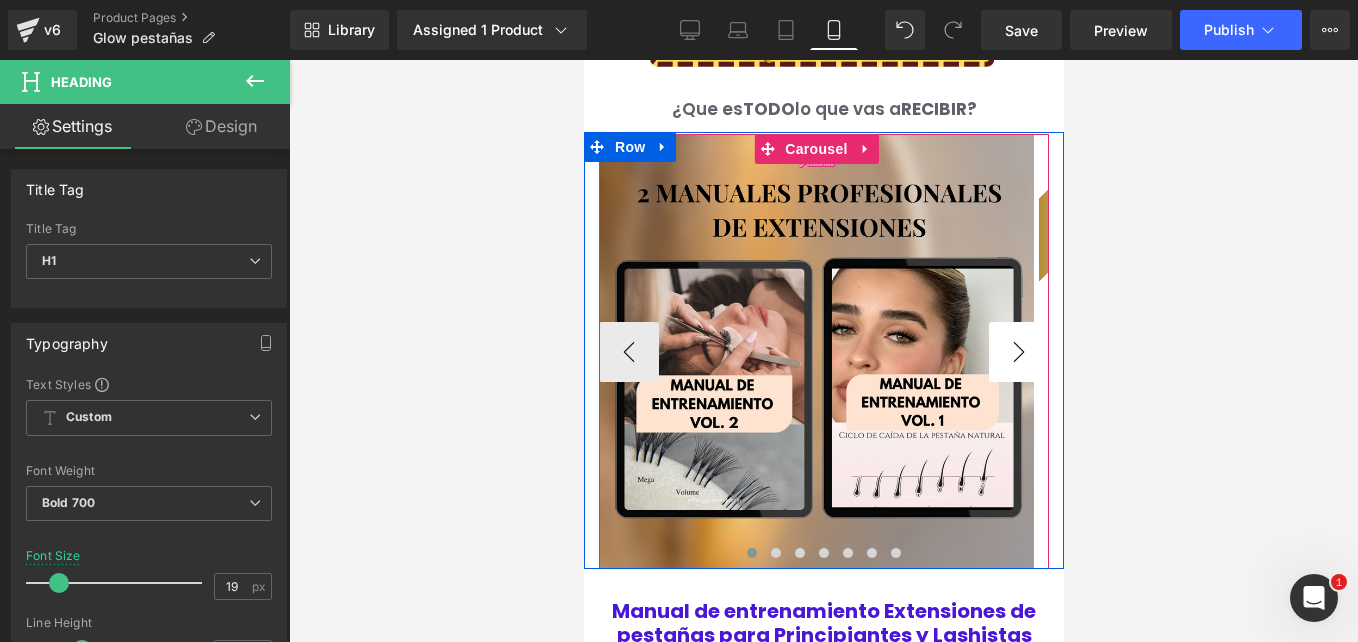 click on "›" at bounding box center (1018, 352) 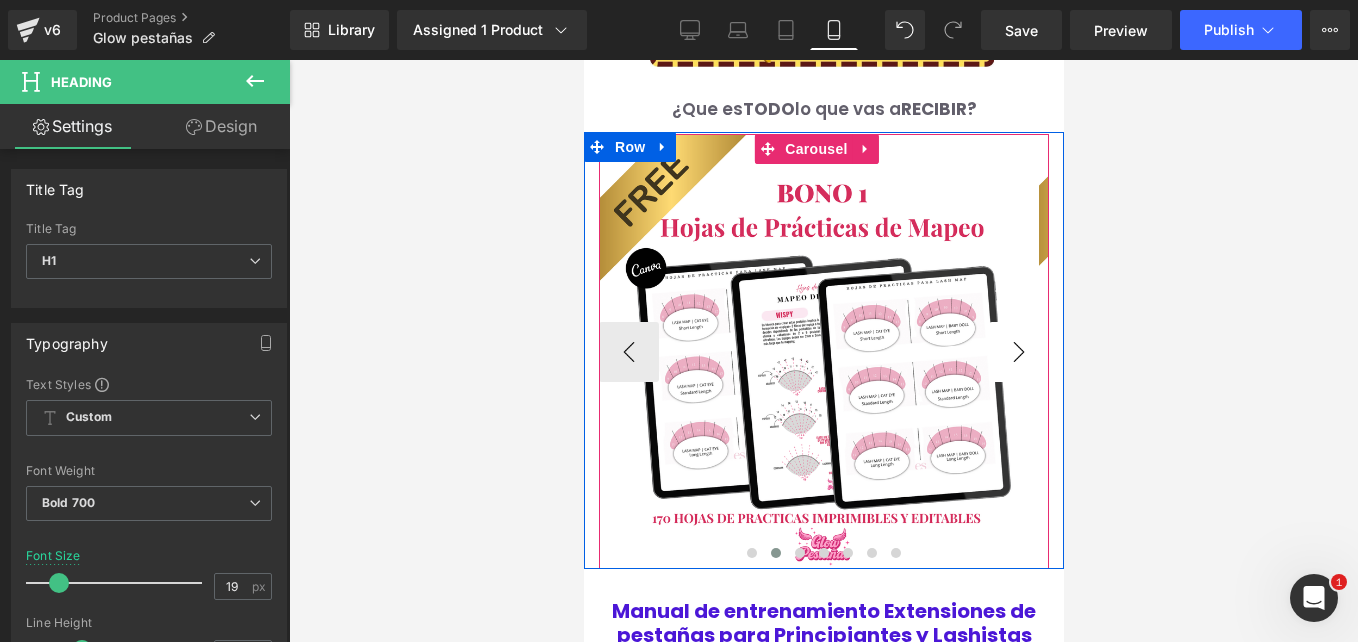 click on "›" at bounding box center [1018, 352] 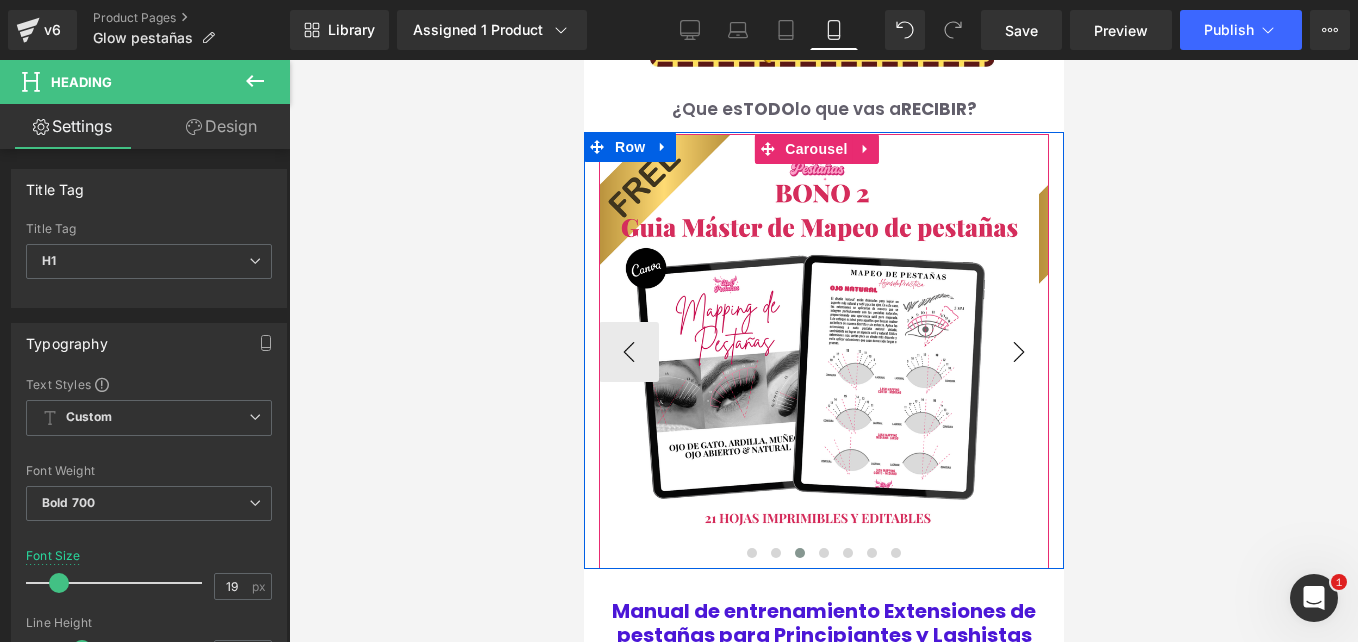 click on "›" at bounding box center [1018, 352] 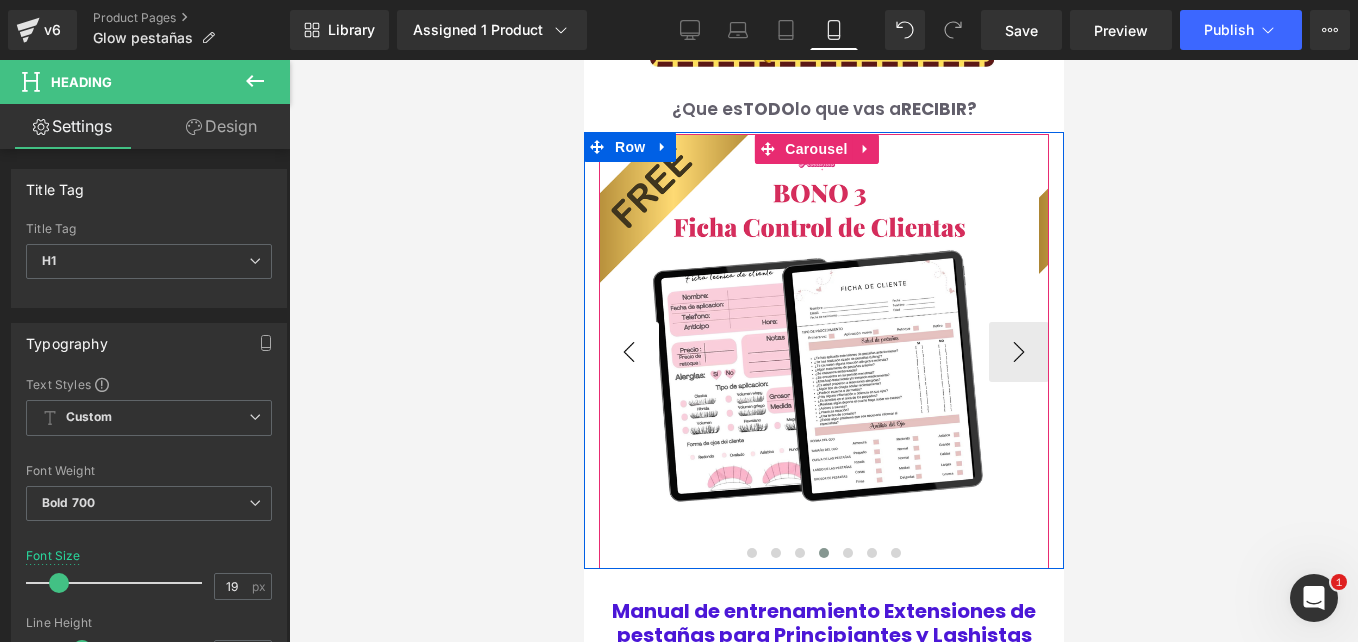click on "‹" at bounding box center [628, 352] 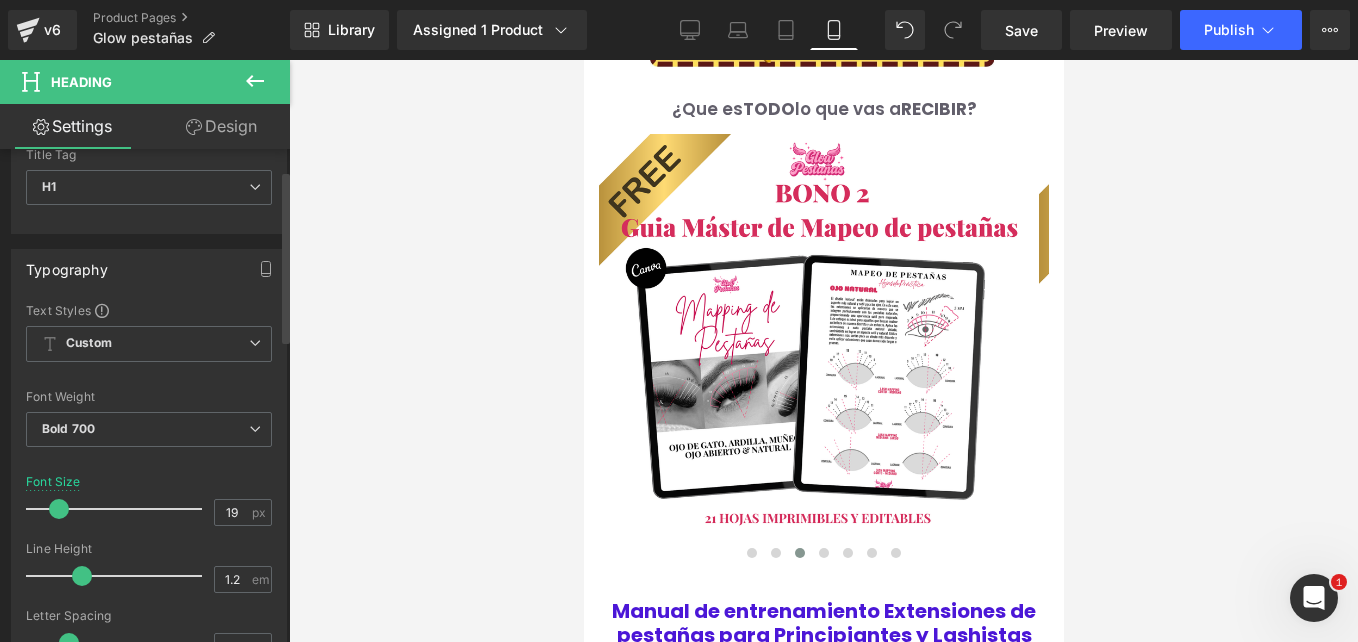 scroll, scrollTop: 47, scrollLeft: 0, axis: vertical 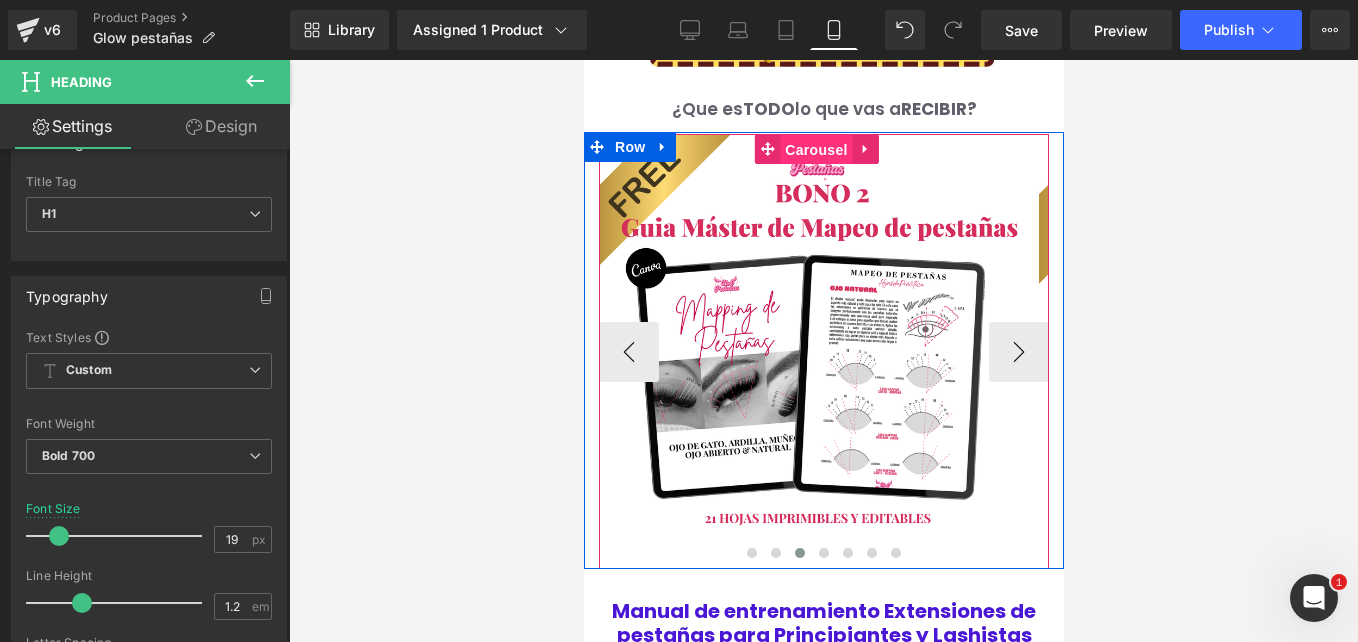 click on "Carousel" at bounding box center [815, 150] 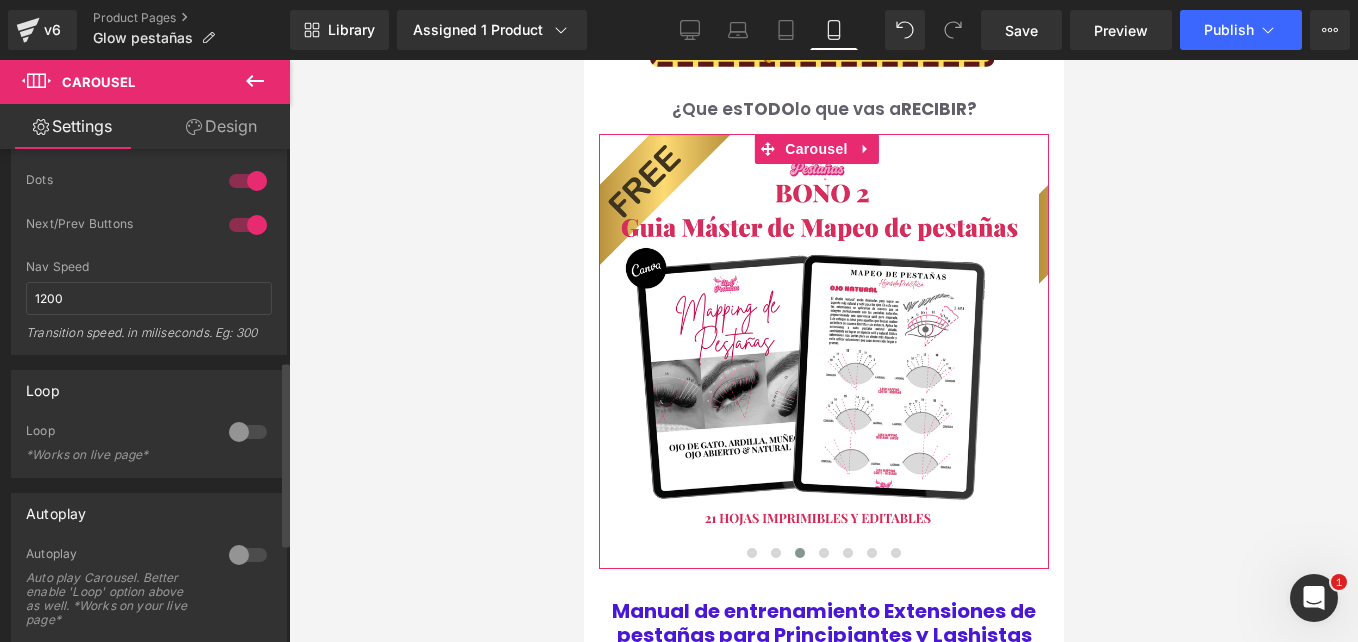 scroll, scrollTop: 564, scrollLeft: 0, axis: vertical 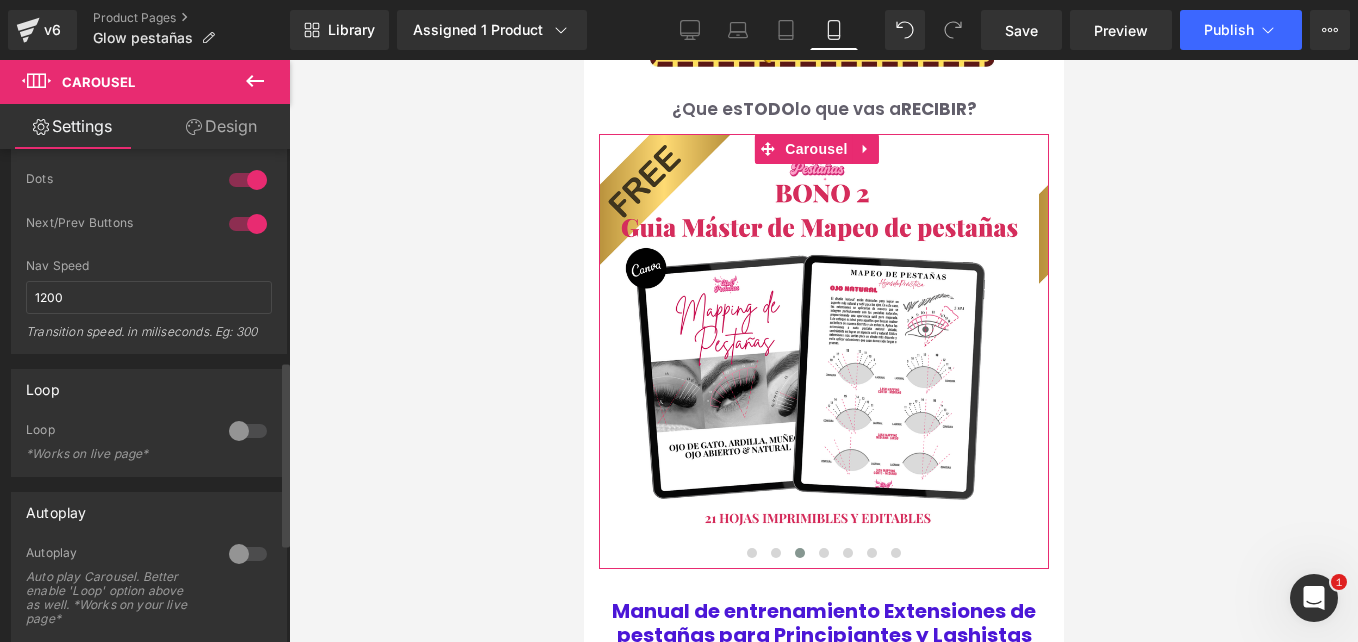 click at bounding box center [248, 431] 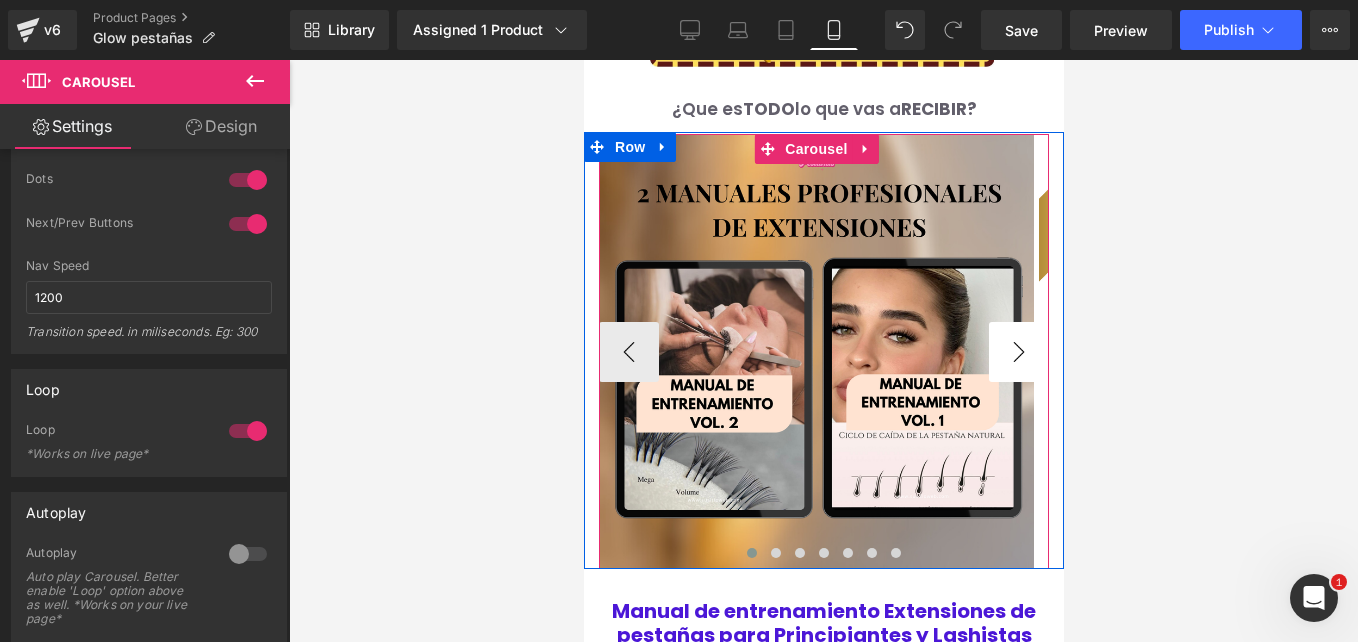 click on "›" at bounding box center (1018, 352) 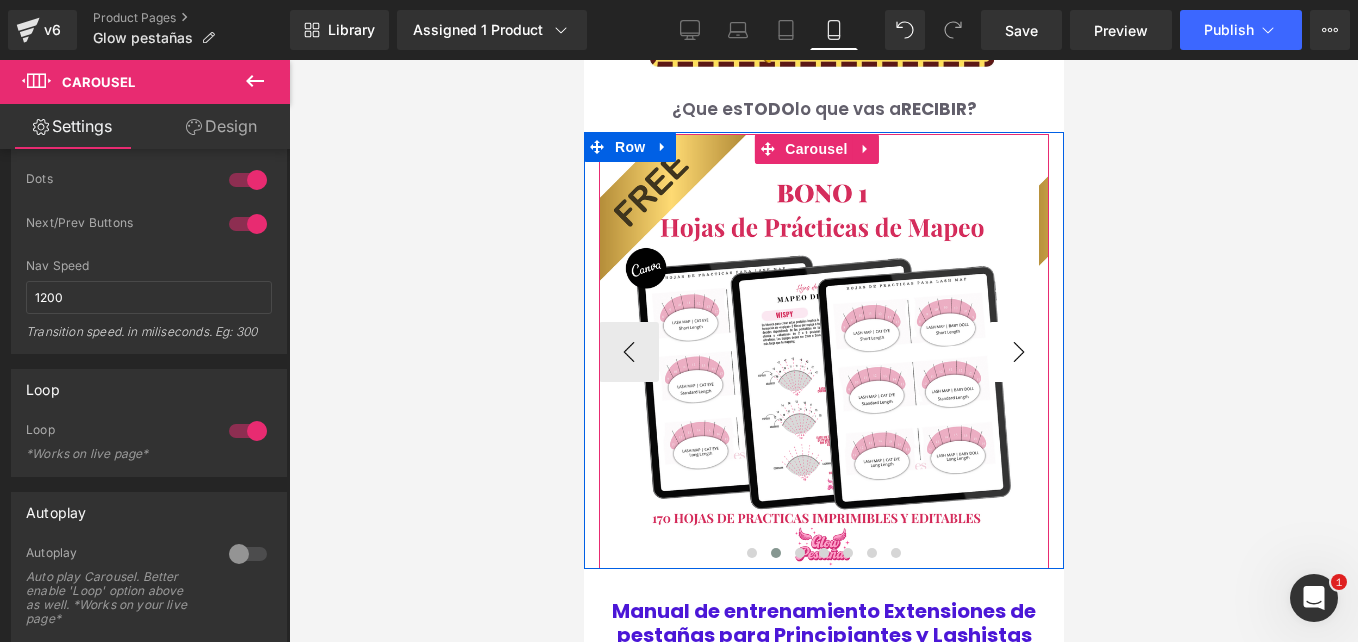click on "›" at bounding box center (1018, 352) 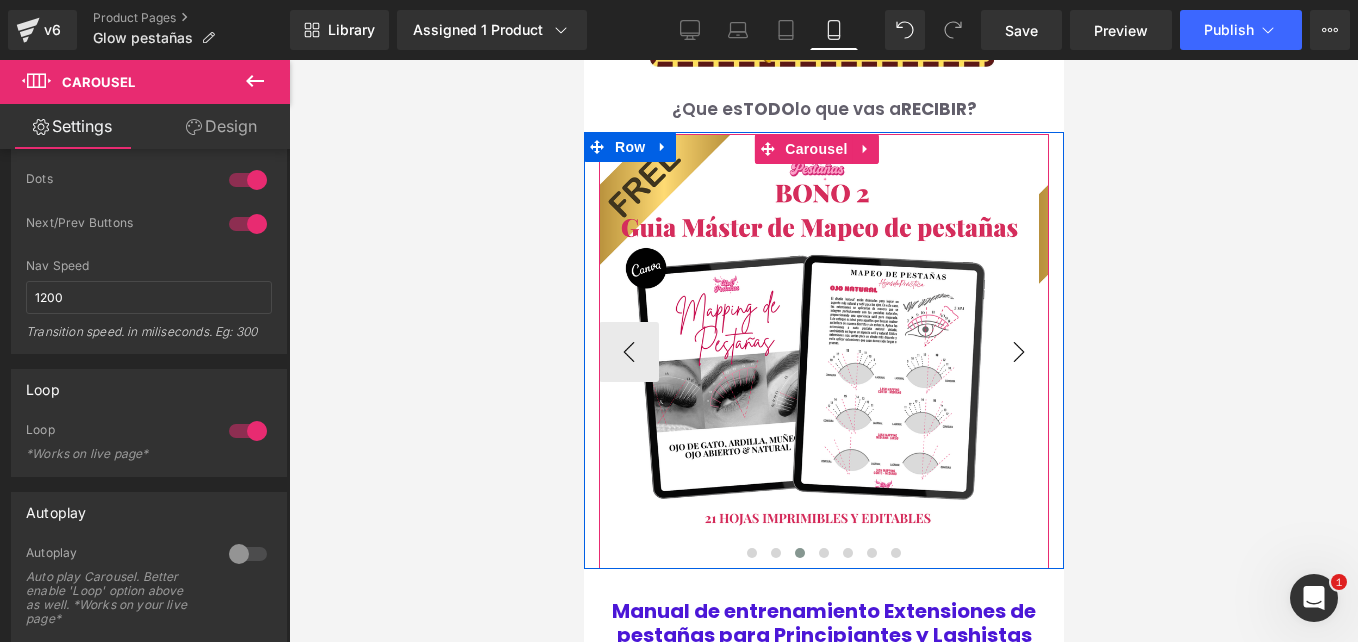 click on "›" at bounding box center [1018, 352] 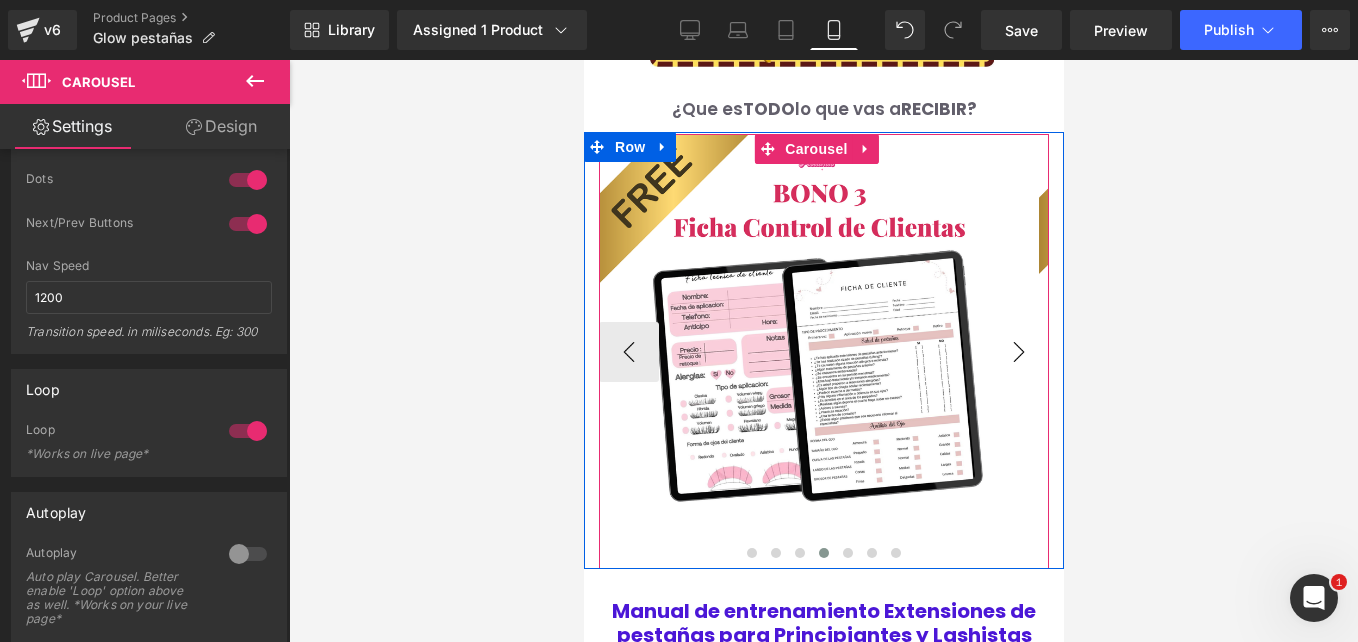 click on "›" at bounding box center (1018, 352) 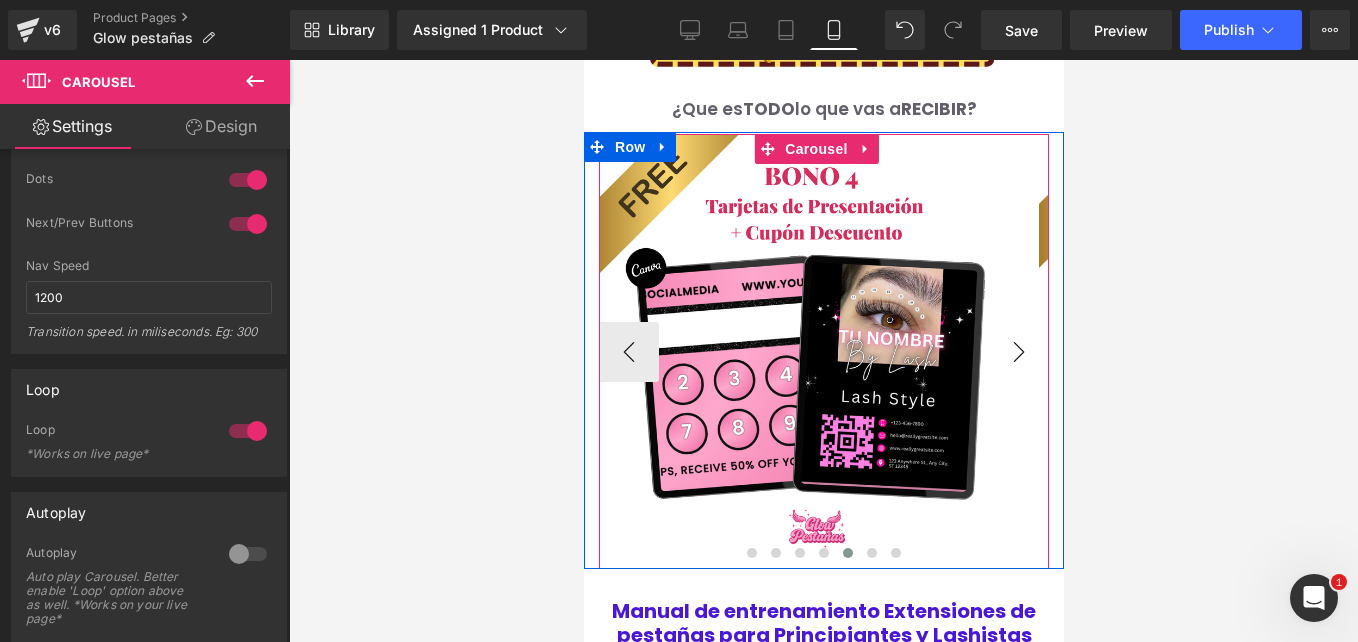 click on "›" at bounding box center [1018, 352] 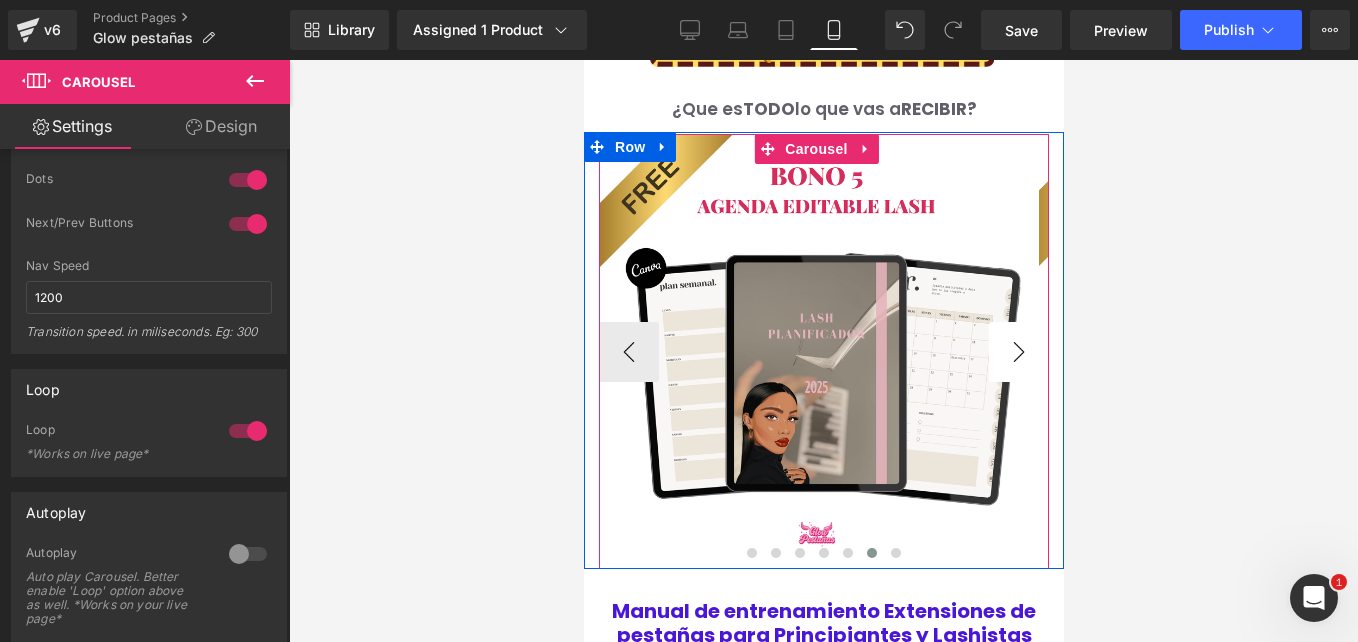 click on "›" at bounding box center [1018, 352] 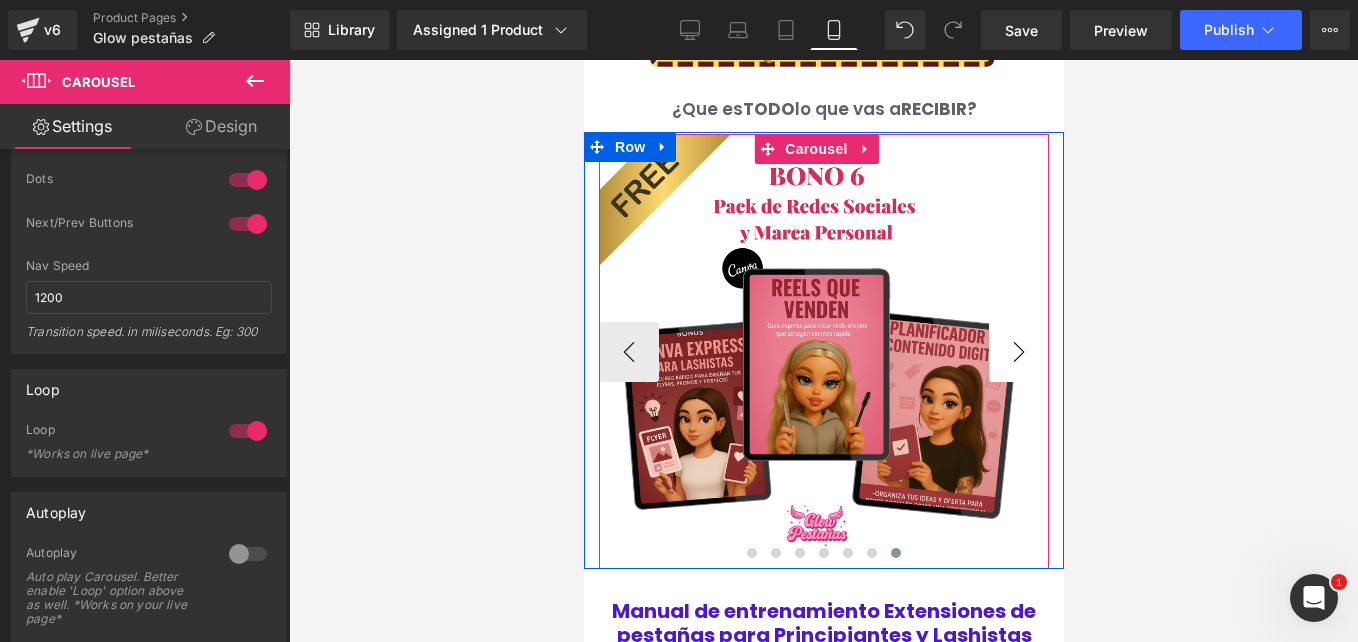 click on "›" at bounding box center [1018, 352] 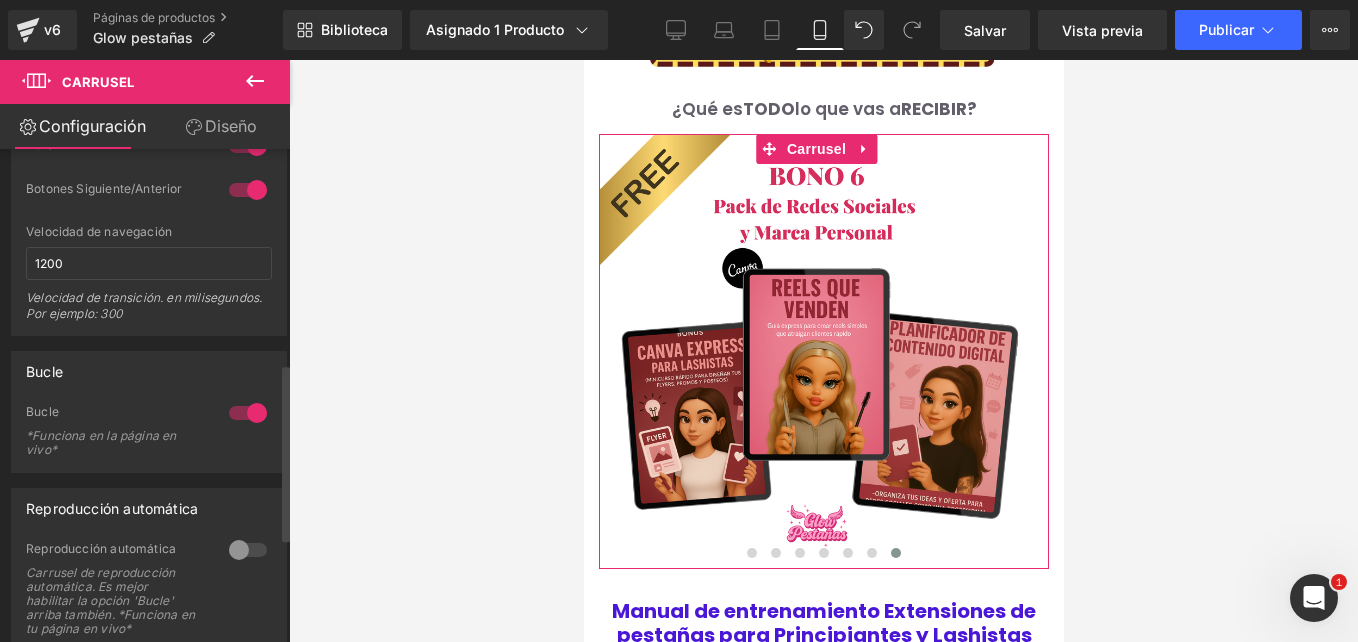 scroll, scrollTop: 640, scrollLeft: 0, axis: vertical 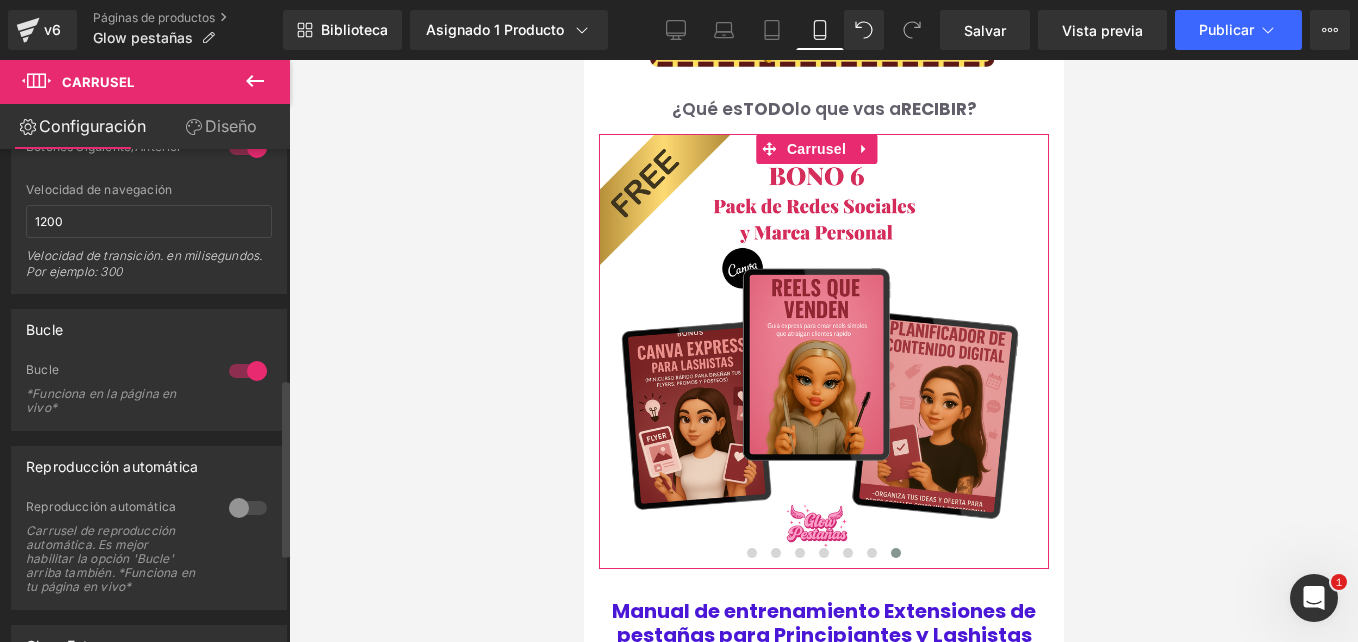click at bounding box center (248, 508) 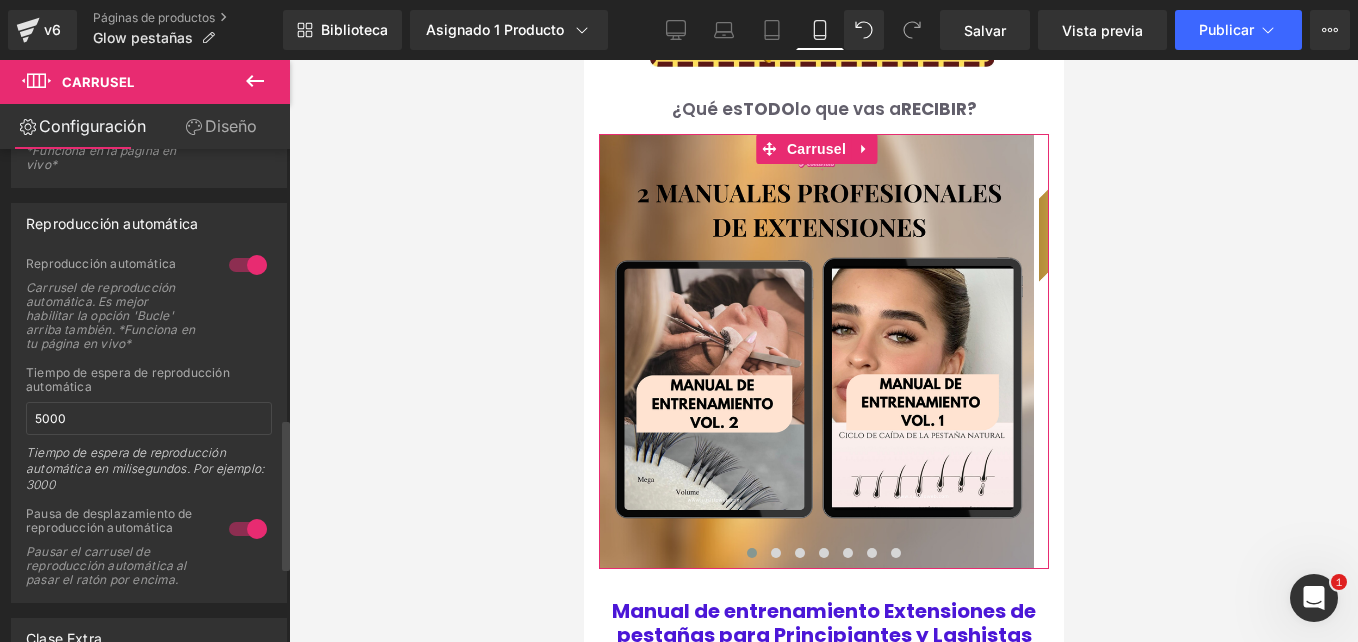 scroll, scrollTop: 878, scrollLeft: 0, axis: vertical 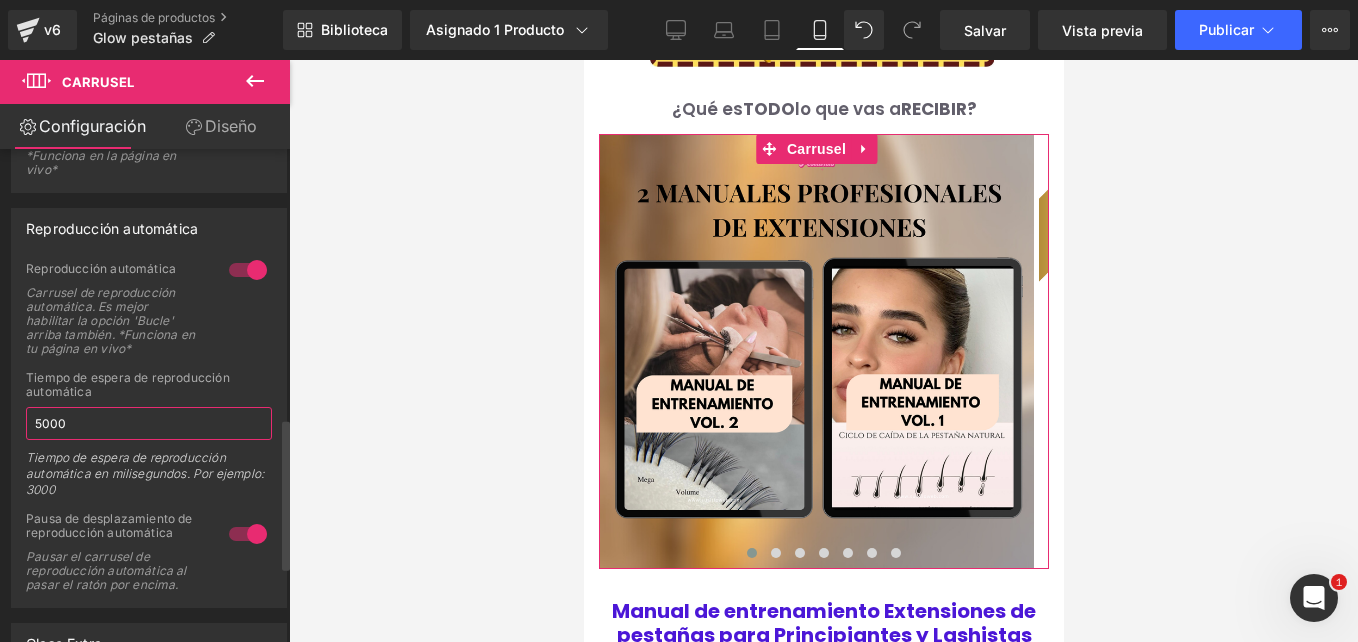 drag, startPoint x: 117, startPoint y: 420, endPoint x: 29, endPoint y: 421, distance: 88.005684 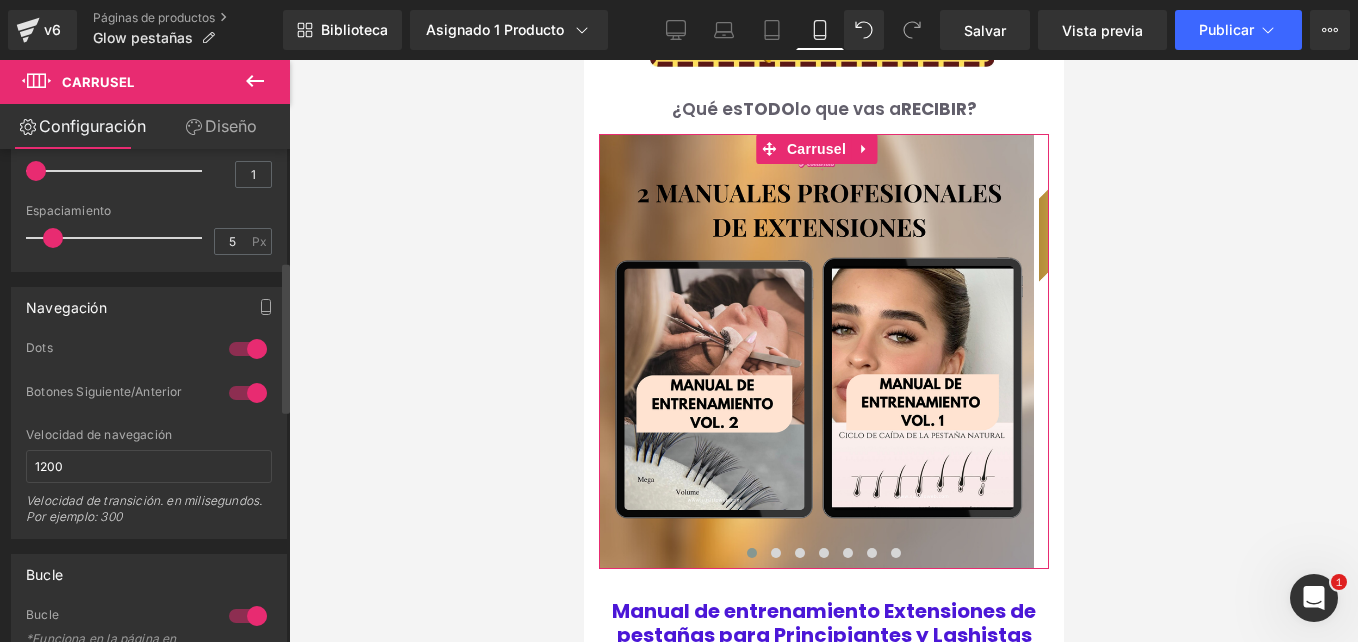 scroll, scrollTop: 351, scrollLeft: 0, axis: vertical 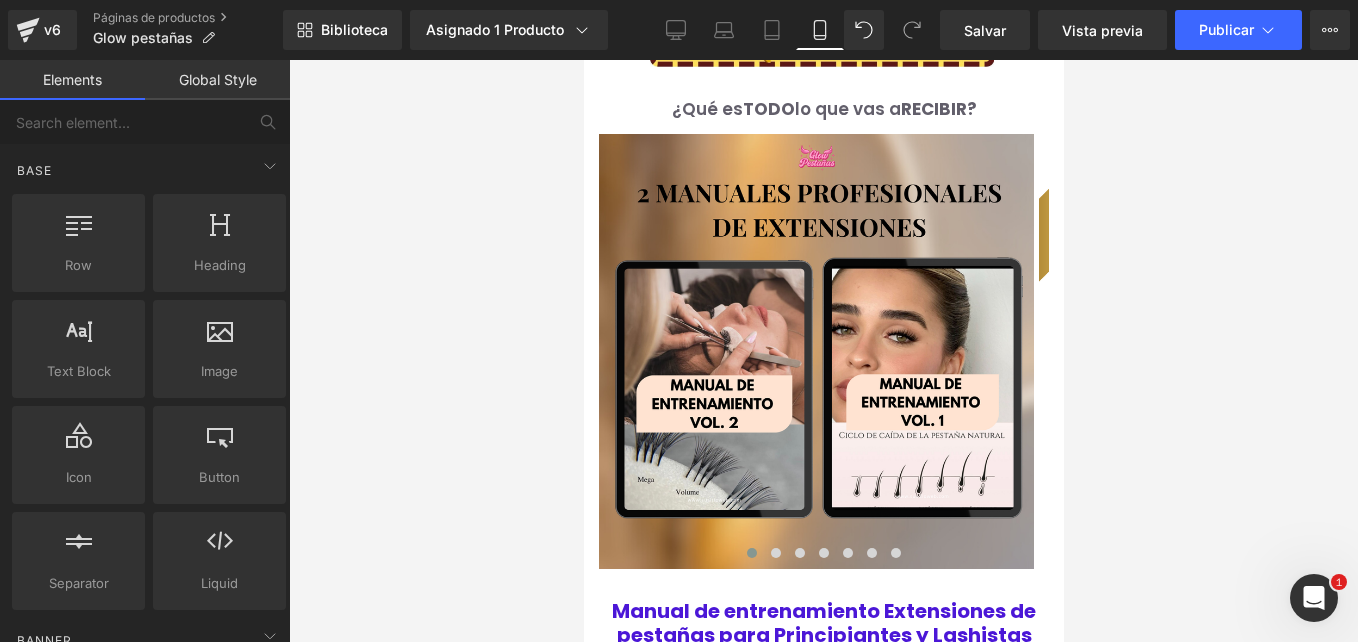 click at bounding box center (823, 351) 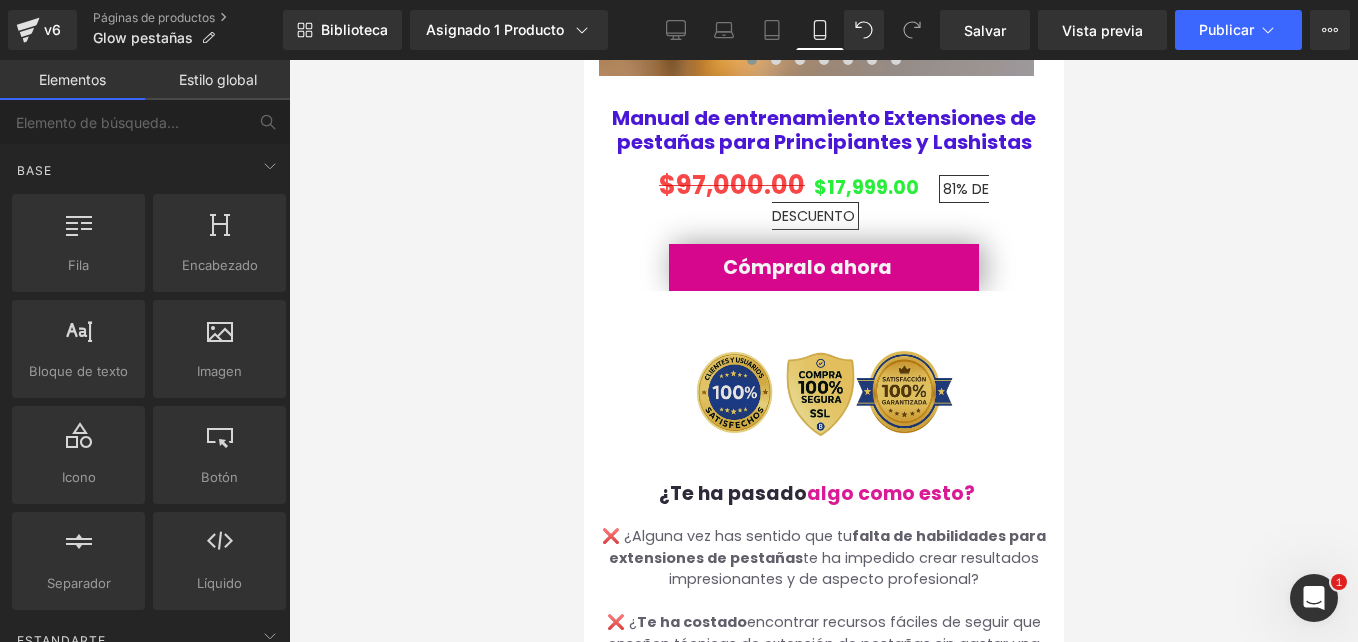 scroll, scrollTop: 3052, scrollLeft: 0, axis: vertical 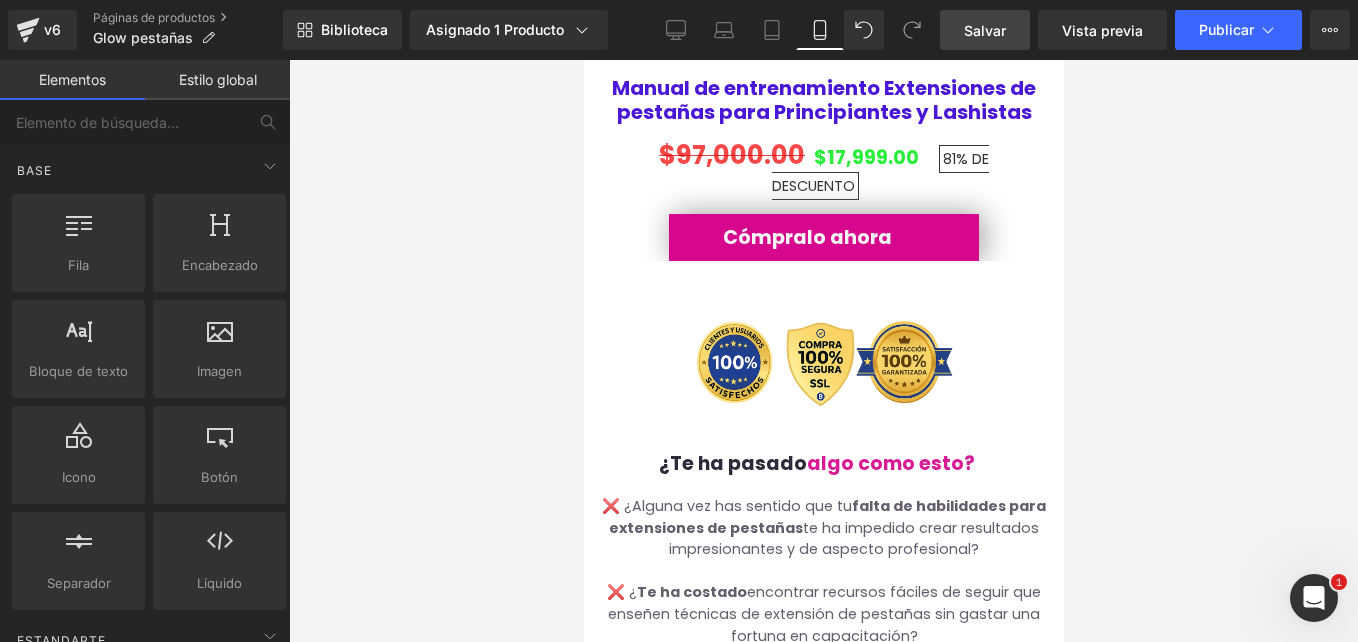click on "Salvar" at bounding box center (985, 30) 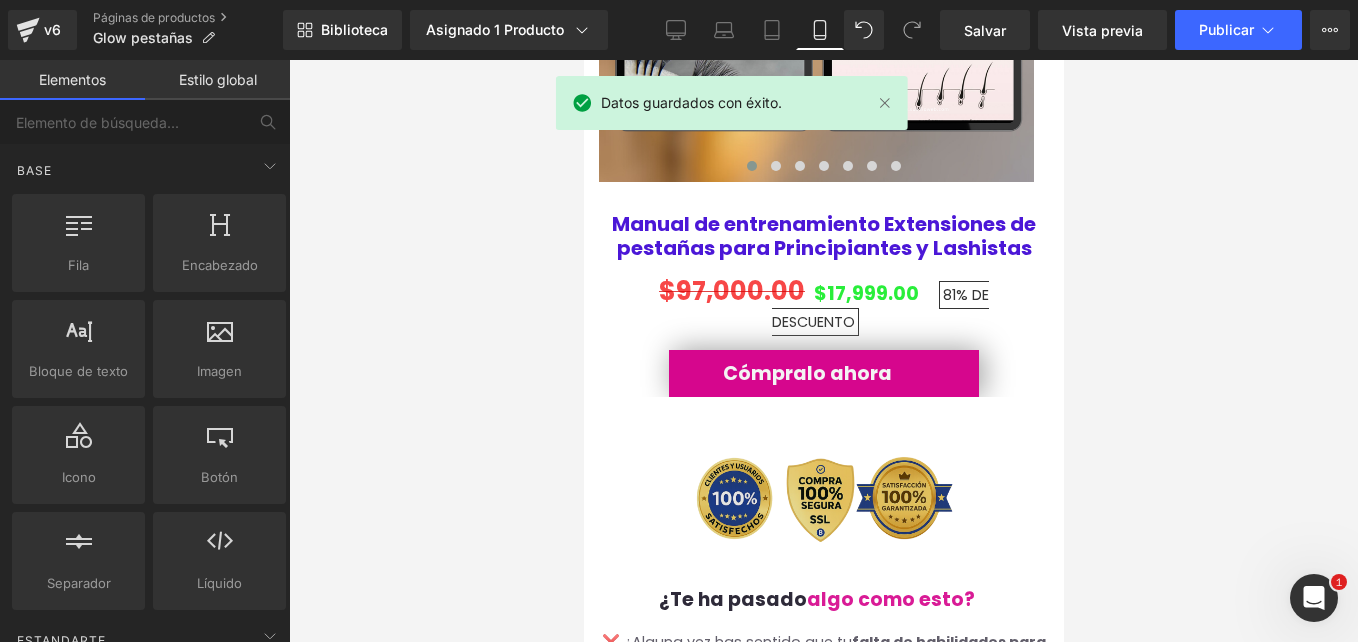 scroll, scrollTop: 2915, scrollLeft: 0, axis: vertical 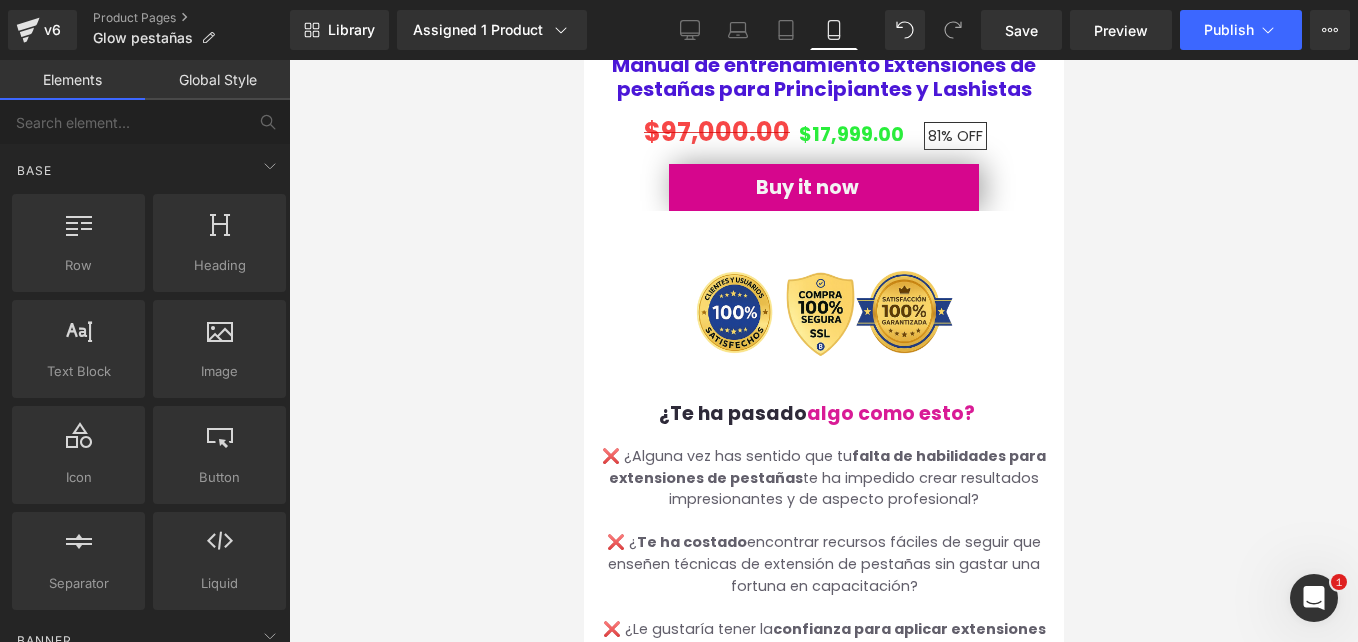click at bounding box center [823, 351] 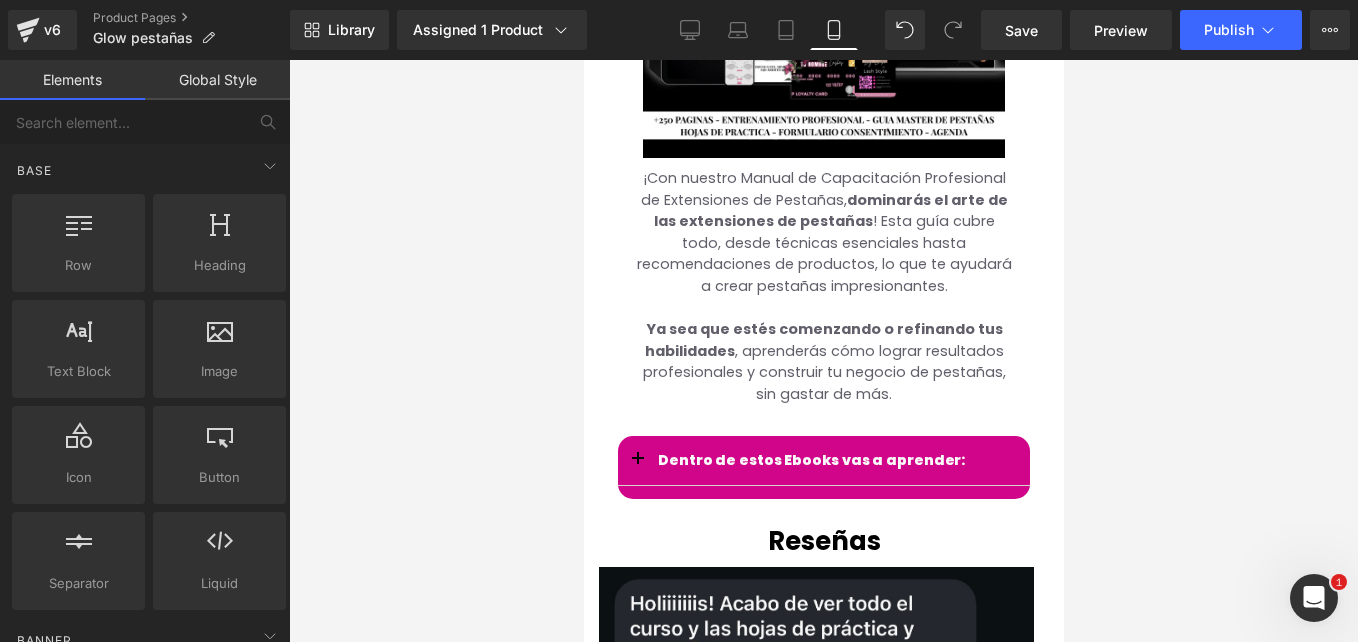 scroll, scrollTop: 4244, scrollLeft: 0, axis: vertical 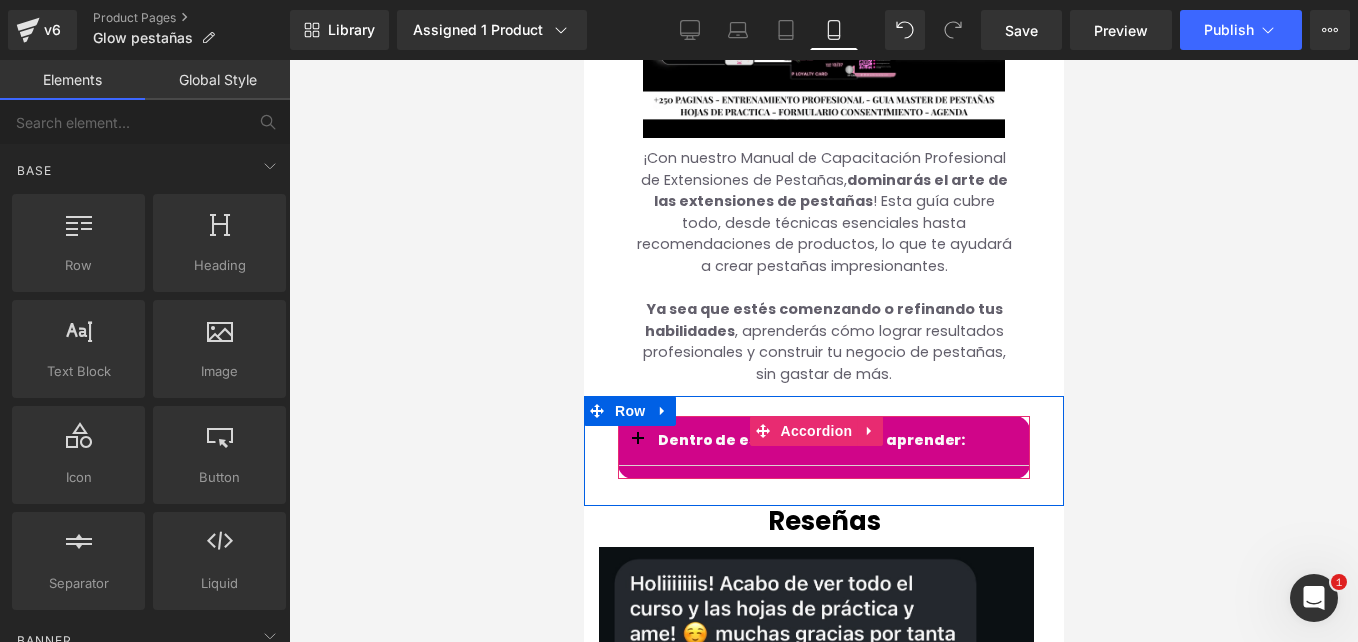 click at bounding box center (637, 440) 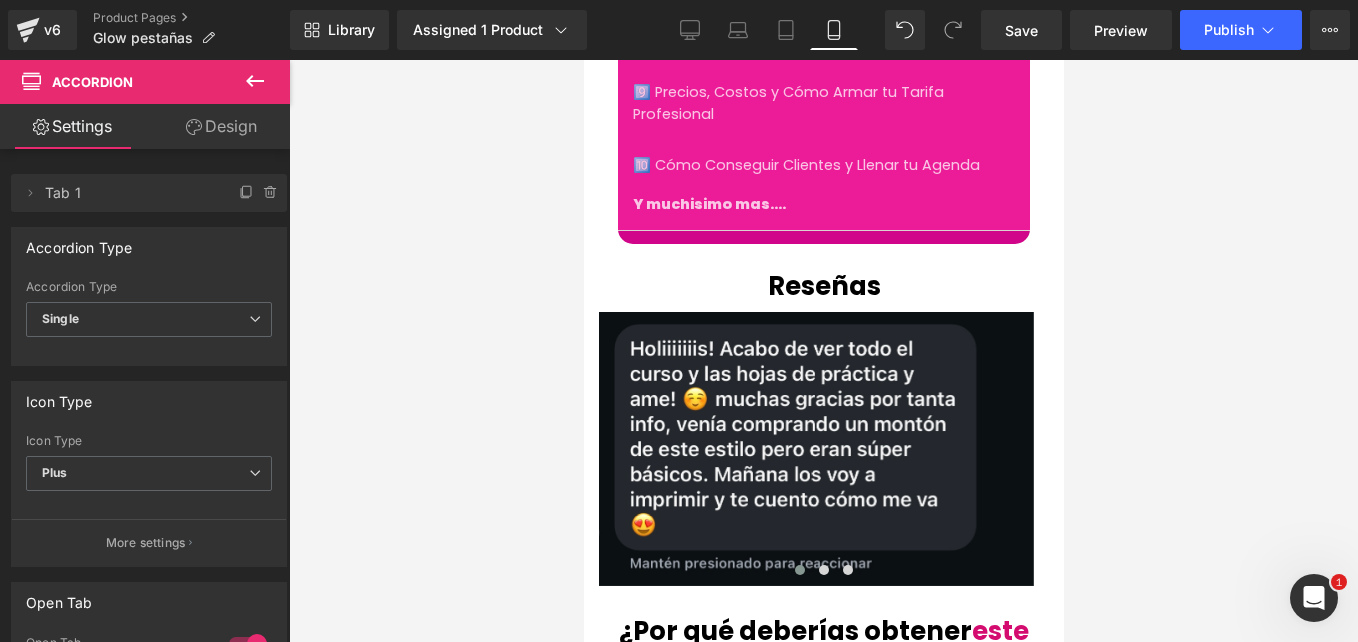 scroll, scrollTop: 5127, scrollLeft: 0, axis: vertical 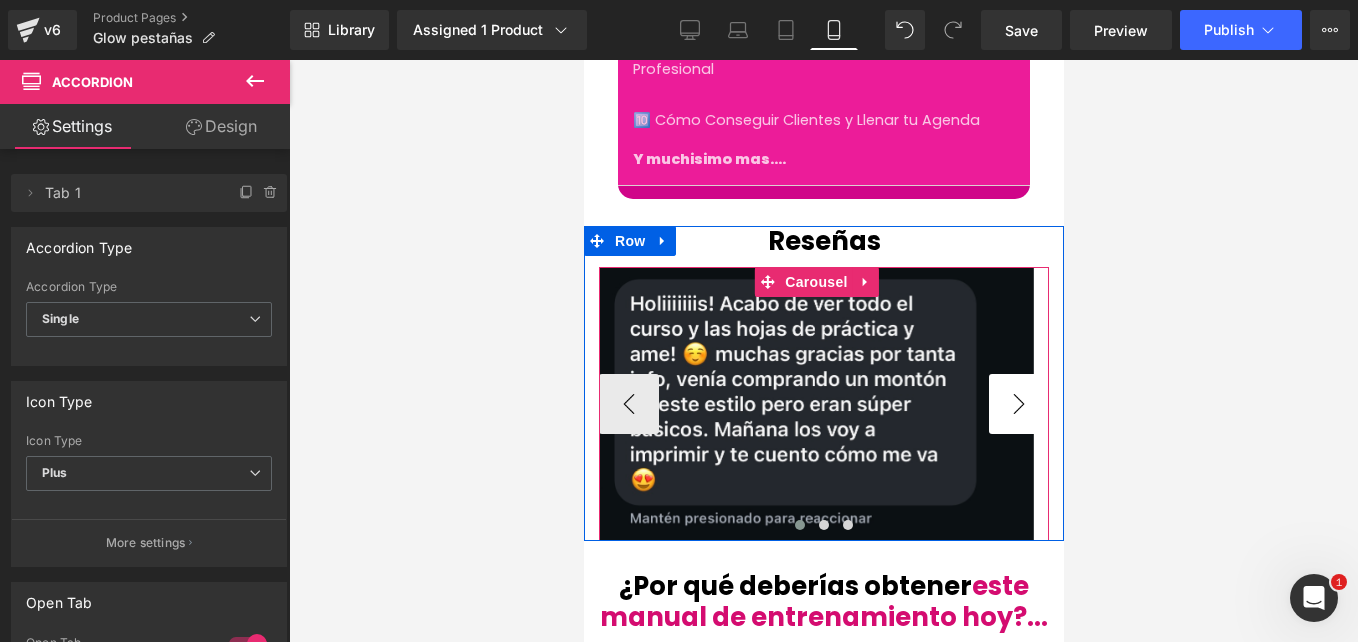 click on "›" at bounding box center [1018, 404] 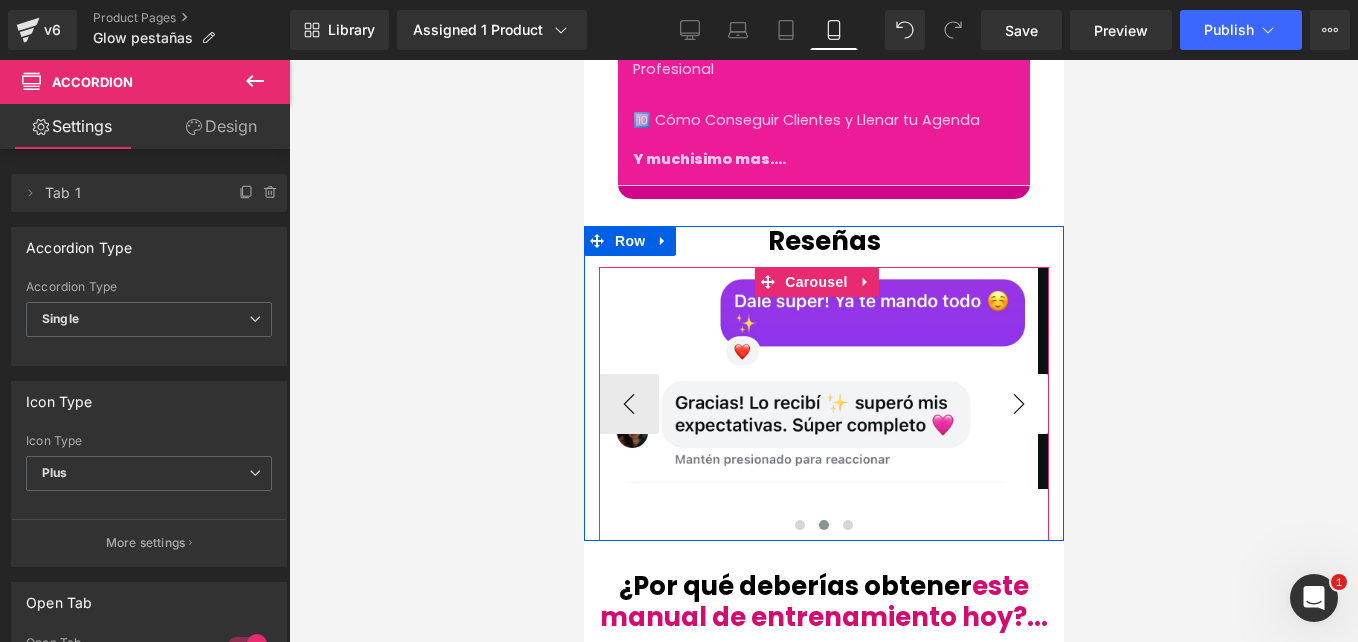 click on "›" at bounding box center [1018, 404] 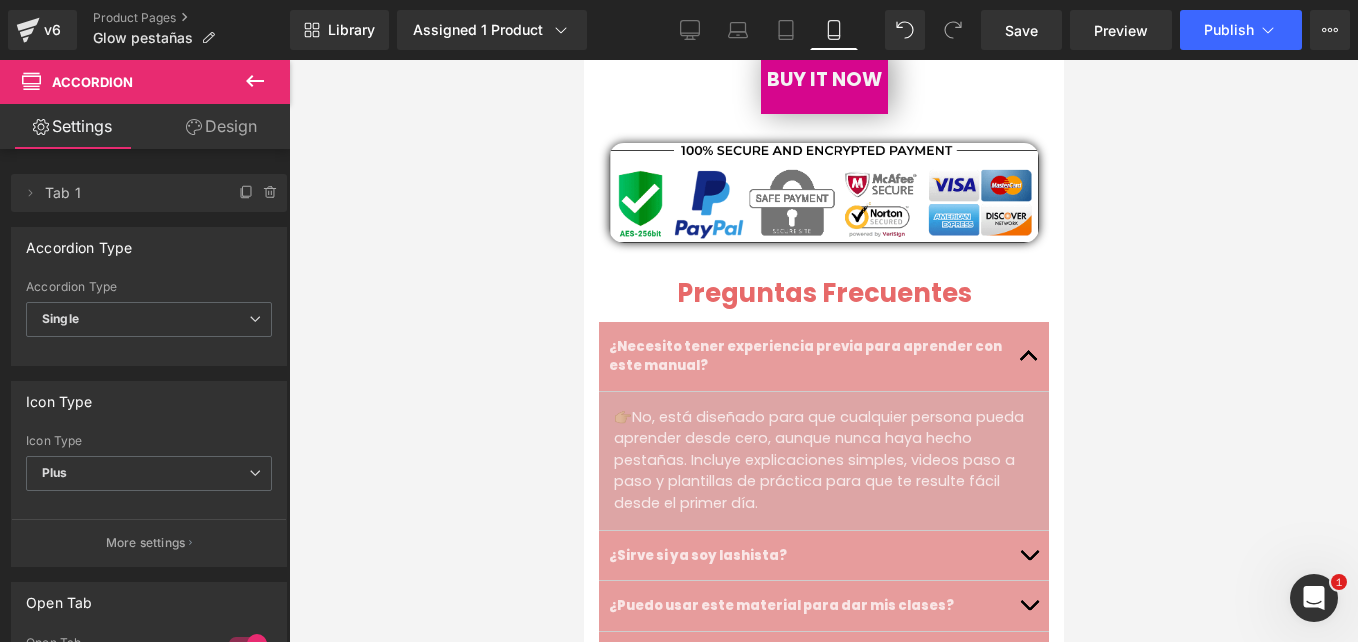 scroll, scrollTop: 6477, scrollLeft: 0, axis: vertical 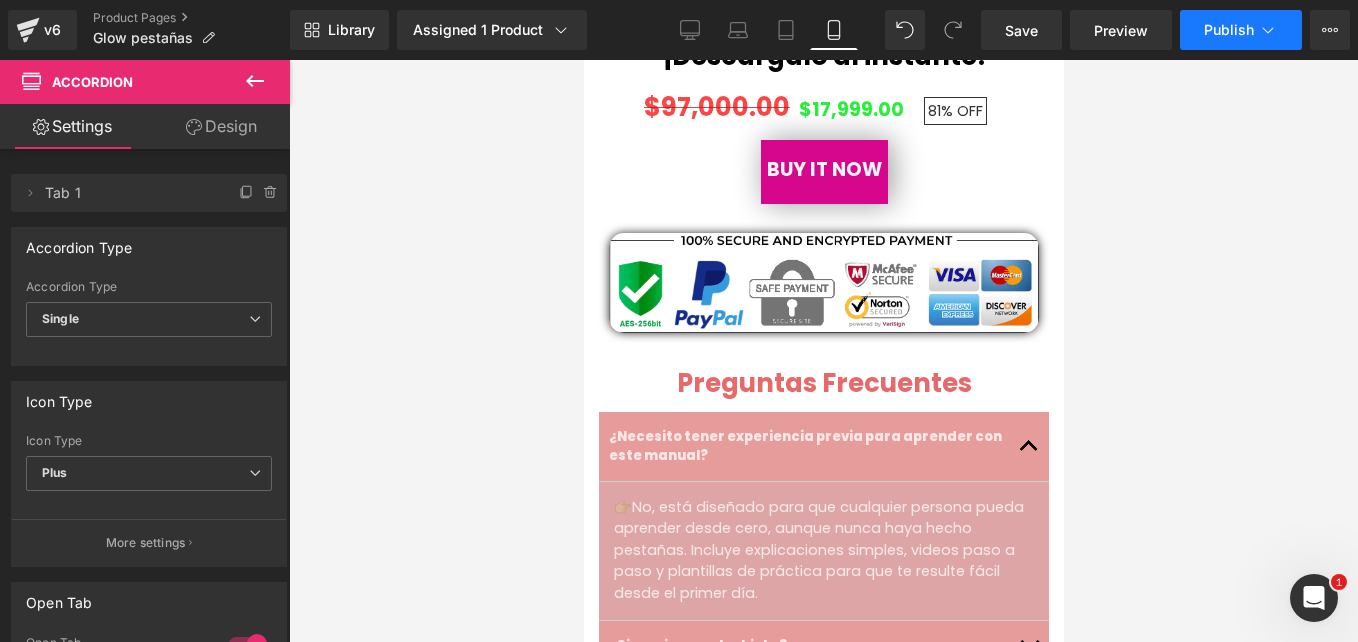 click on "Publish" at bounding box center (1229, 30) 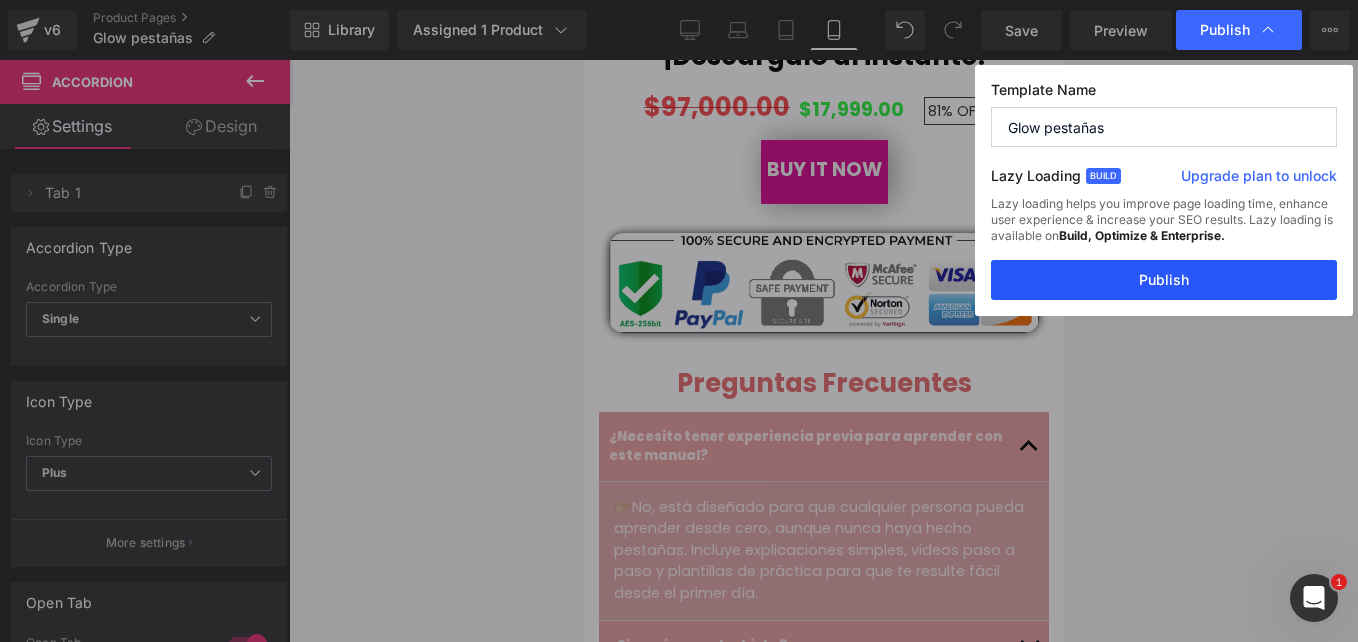 click on "Publish" at bounding box center (1164, 280) 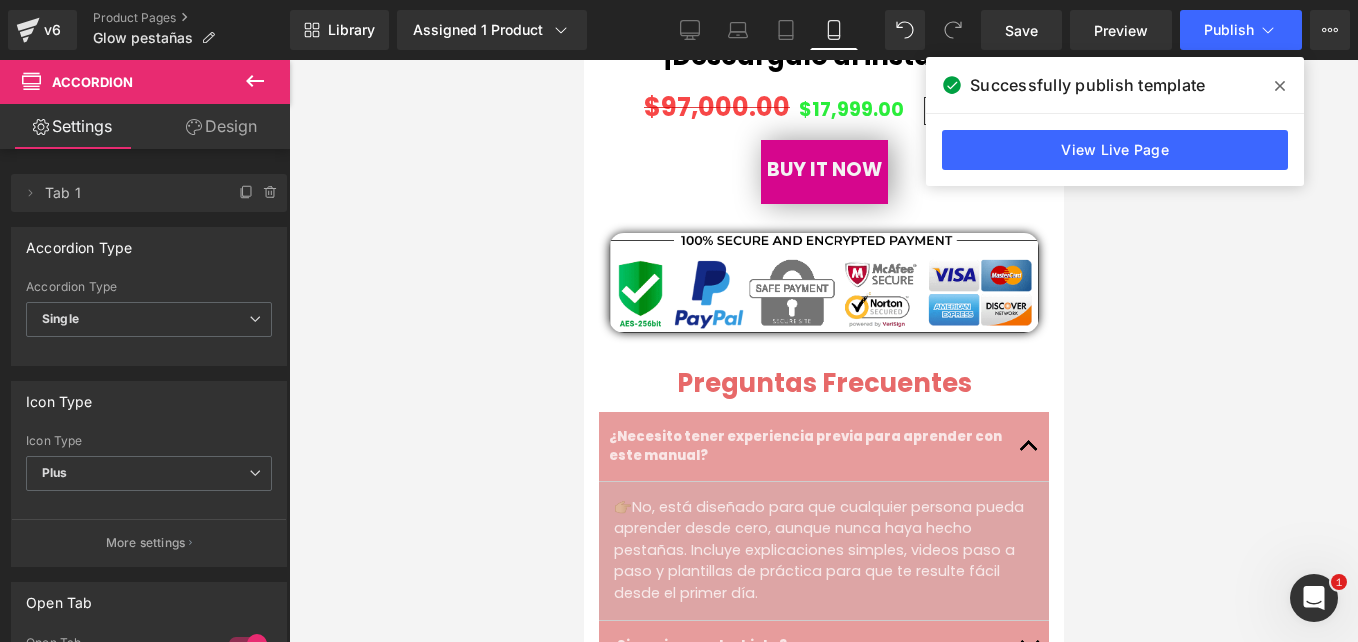 click 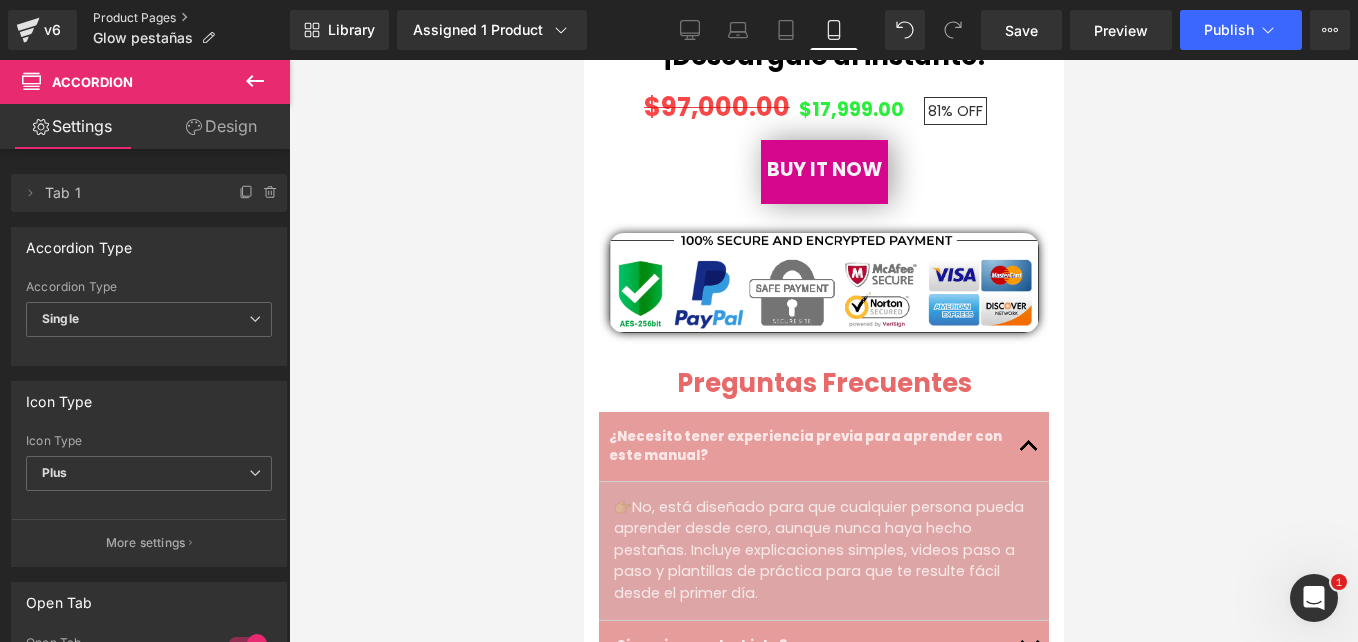 click on "Product Pages" at bounding box center [191, 18] 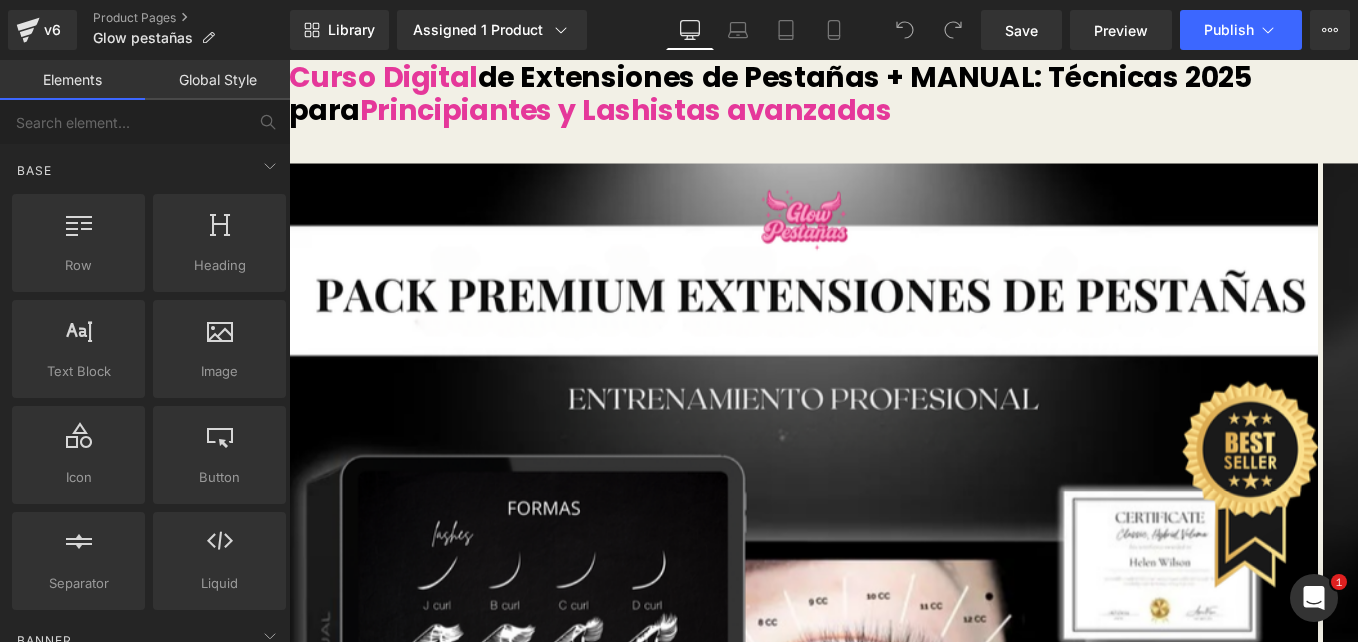 scroll, scrollTop: 0, scrollLeft: 0, axis: both 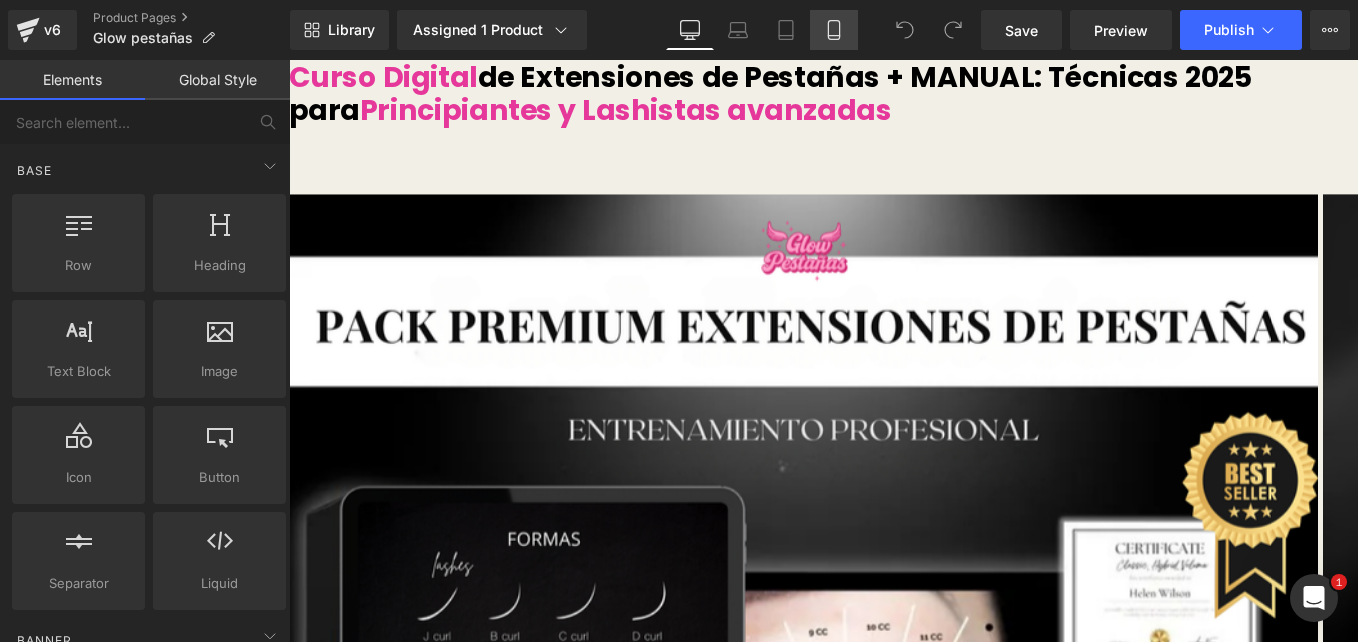 click on "Mobile" at bounding box center [834, 30] 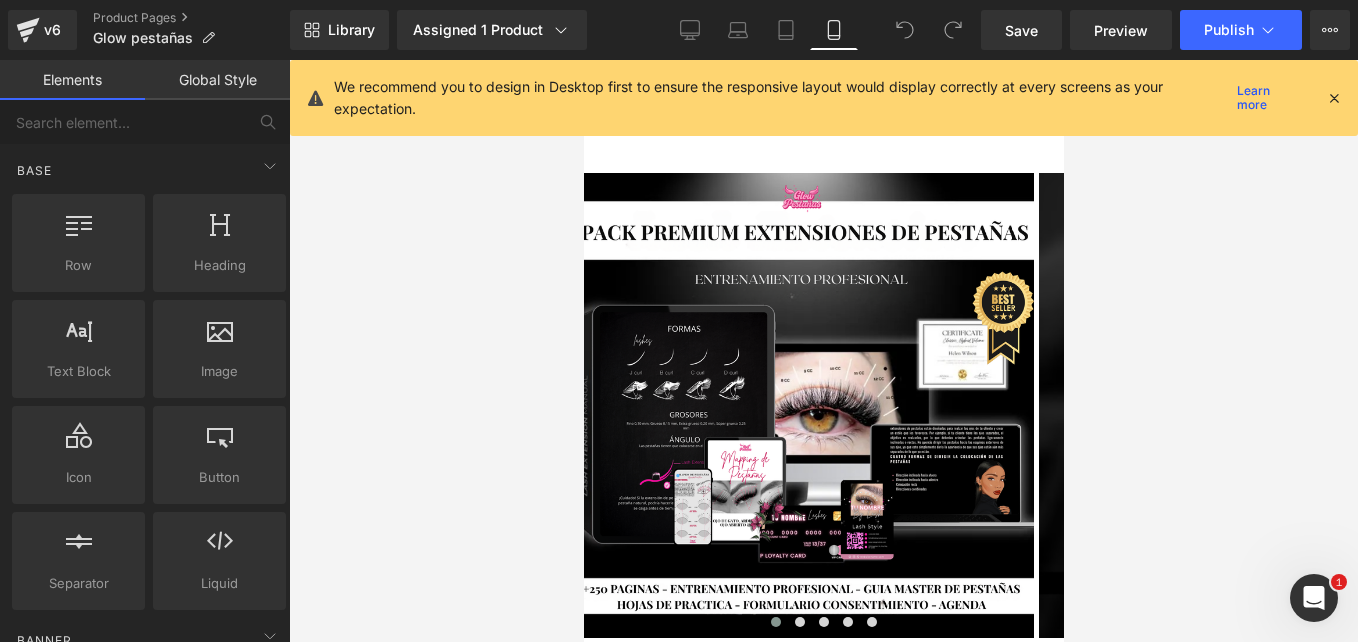 click on "We recommend you to design in Desktop first to ensure the responsive layout would display correctly at every screens as your expectation. Learn more" at bounding box center [824, 98] 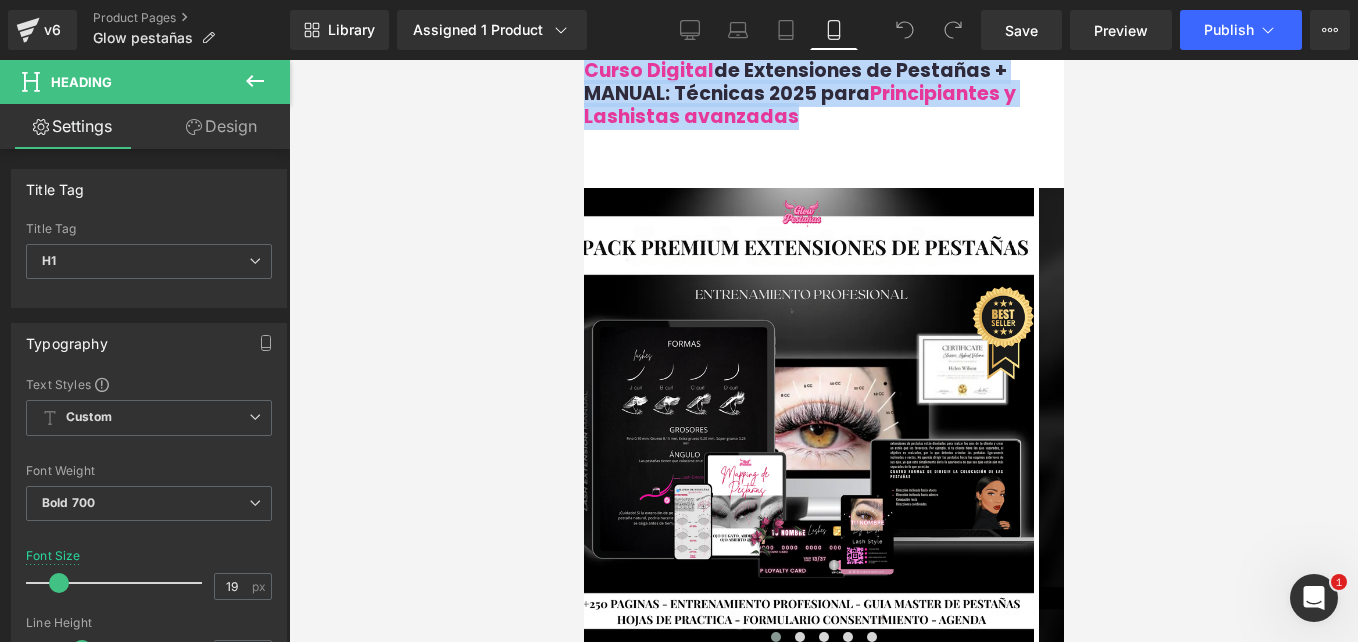 drag, startPoint x: 935, startPoint y: 147, endPoint x: 608, endPoint y: 102, distance: 330.08182 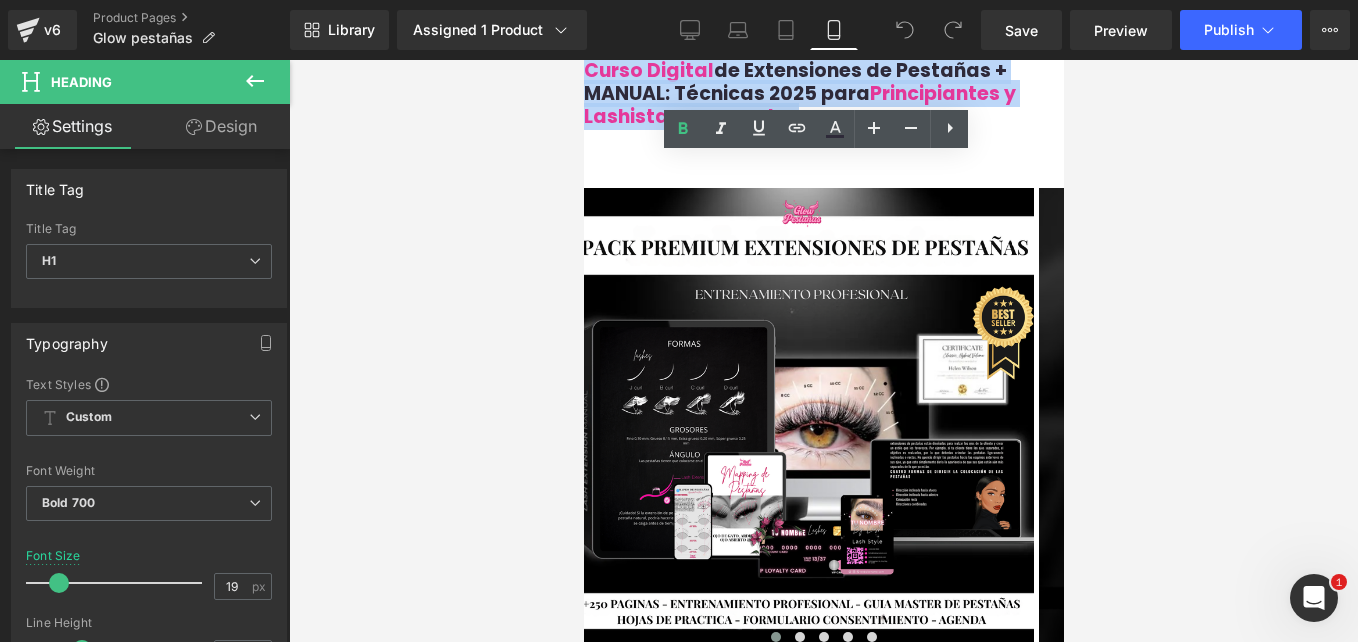 copy on "Curso Digital  de Extensiones de Pestañas + MANUAL: Técnicas 2025 para  Principiantes y Lashistas avanzadas" 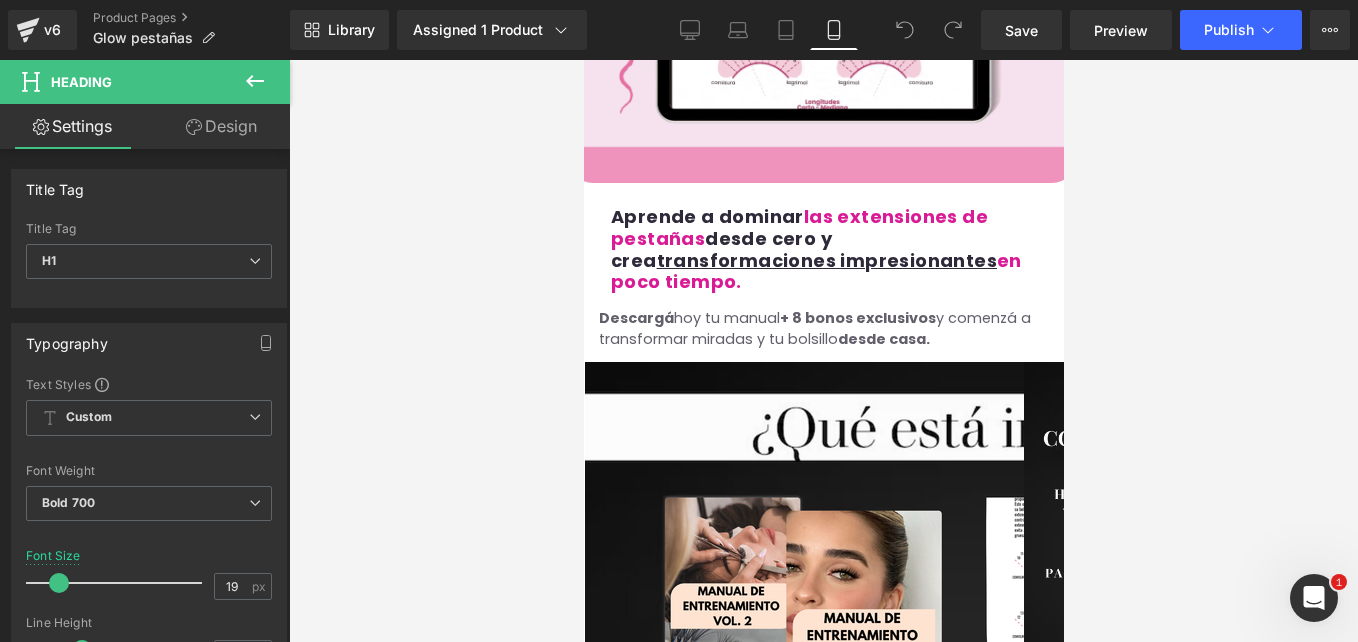 scroll, scrollTop: 1687, scrollLeft: 0, axis: vertical 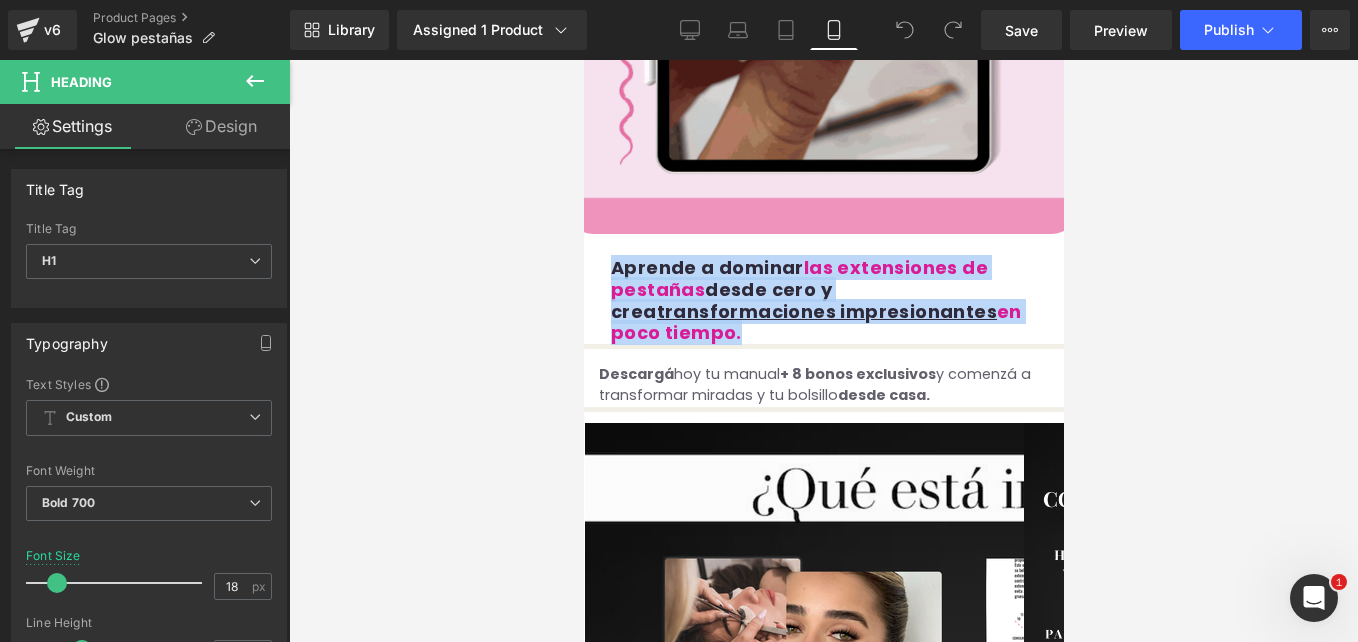 drag, startPoint x: 624, startPoint y: 137, endPoint x: 875, endPoint y: 197, distance: 258.0717 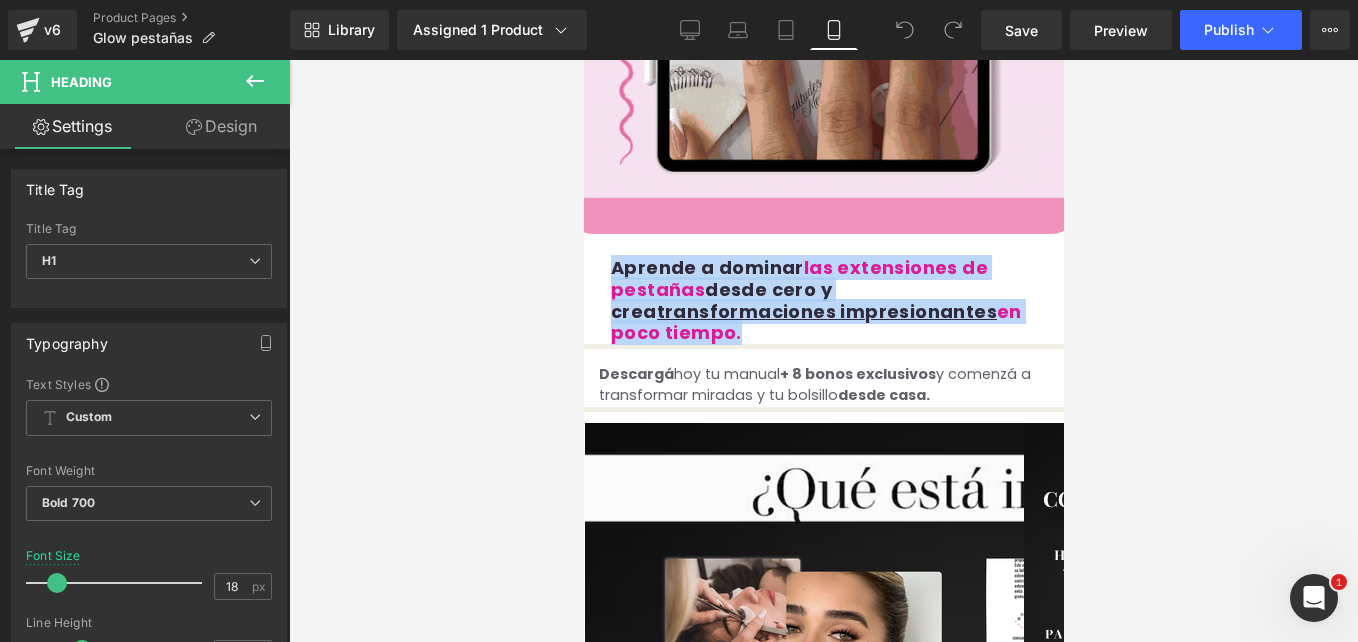 click on "Aprende a dominar  las extensiones de pestañas  desde cero y crea  transformaciones impresionantes  en poco tiempo." at bounding box center [817, 300] 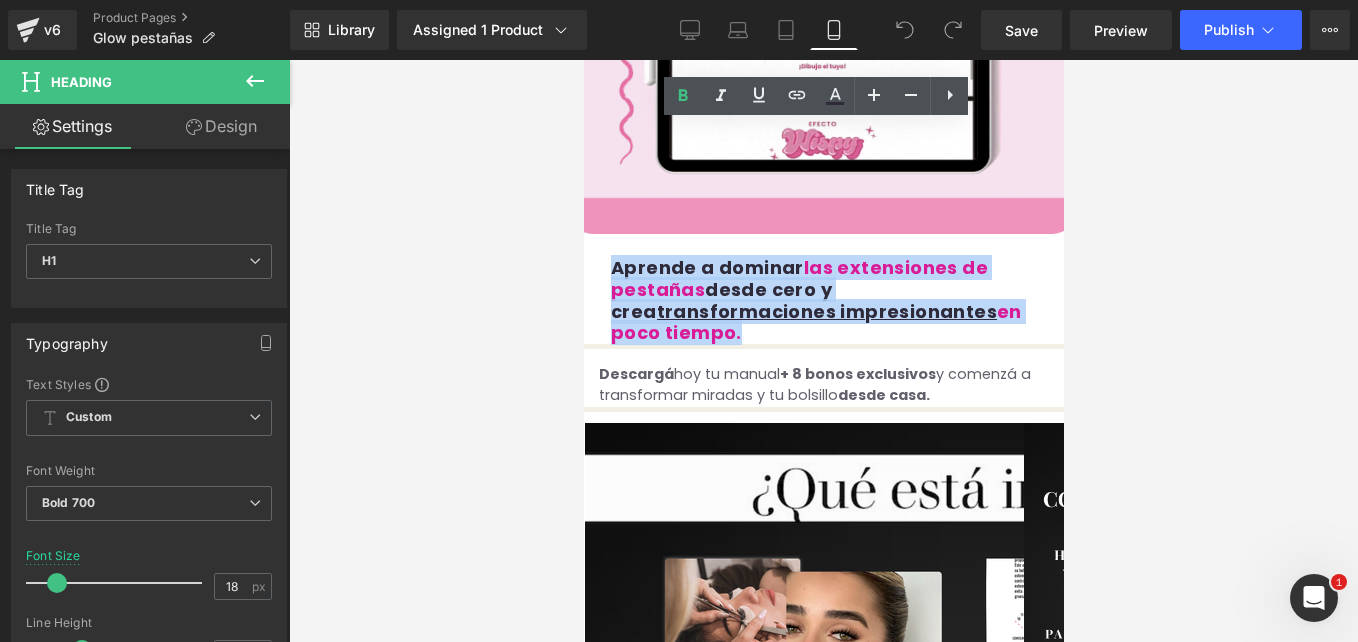 copy on "Aprende a dominar  las extensiones de pestañas  desde cero y crea  transformaciones impresionantes  en poco tiempo." 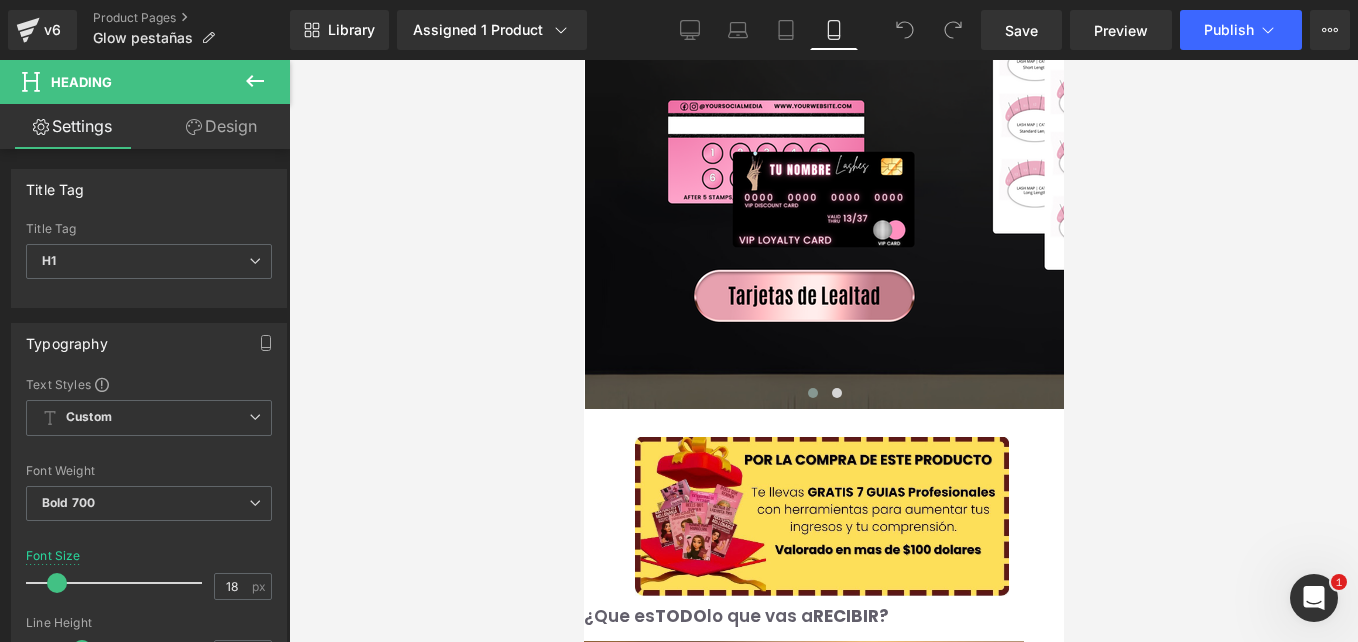 scroll, scrollTop: 2500, scrollLeft: 0, axis: vertical 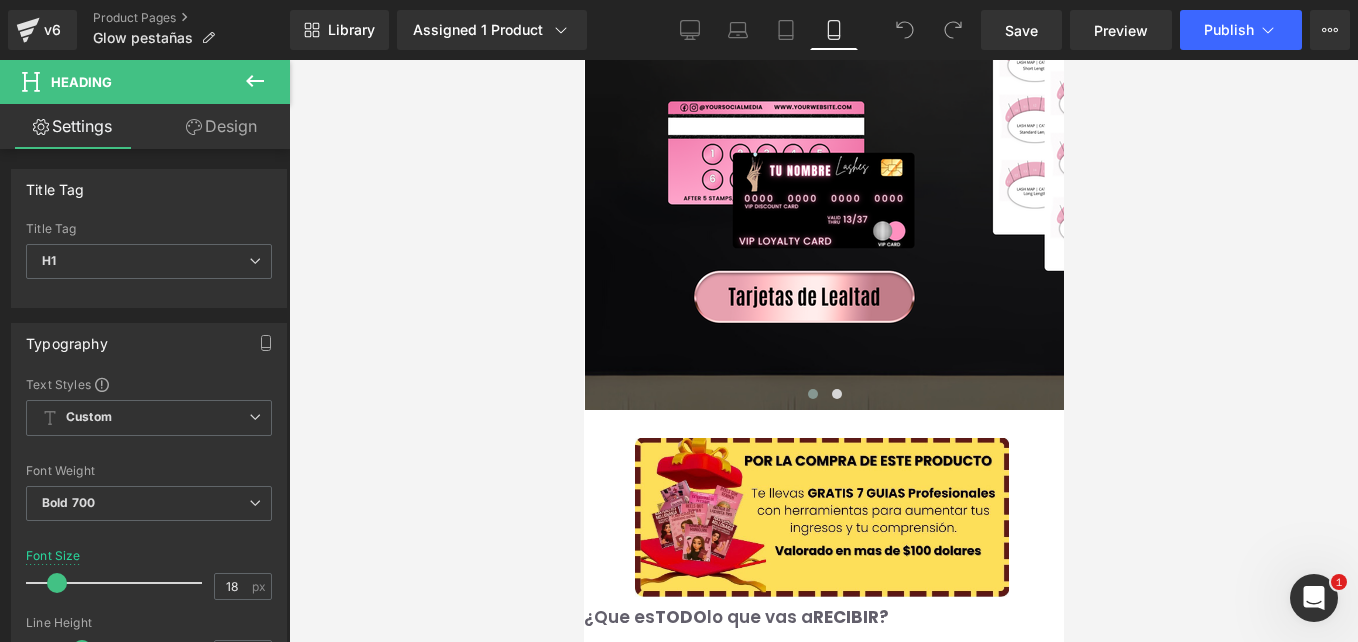 click on "›" at bounding box center [1033, 1042] 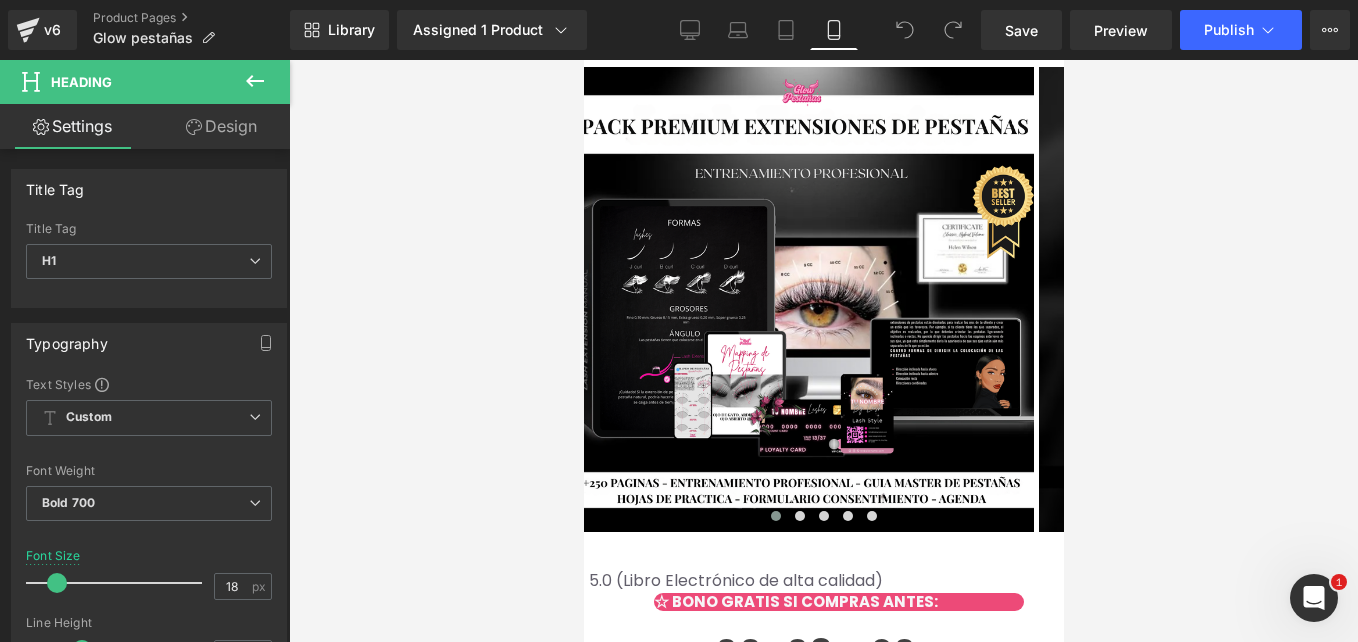 scroll, scrollTop: 0, scrollLeft: 0, axis: both 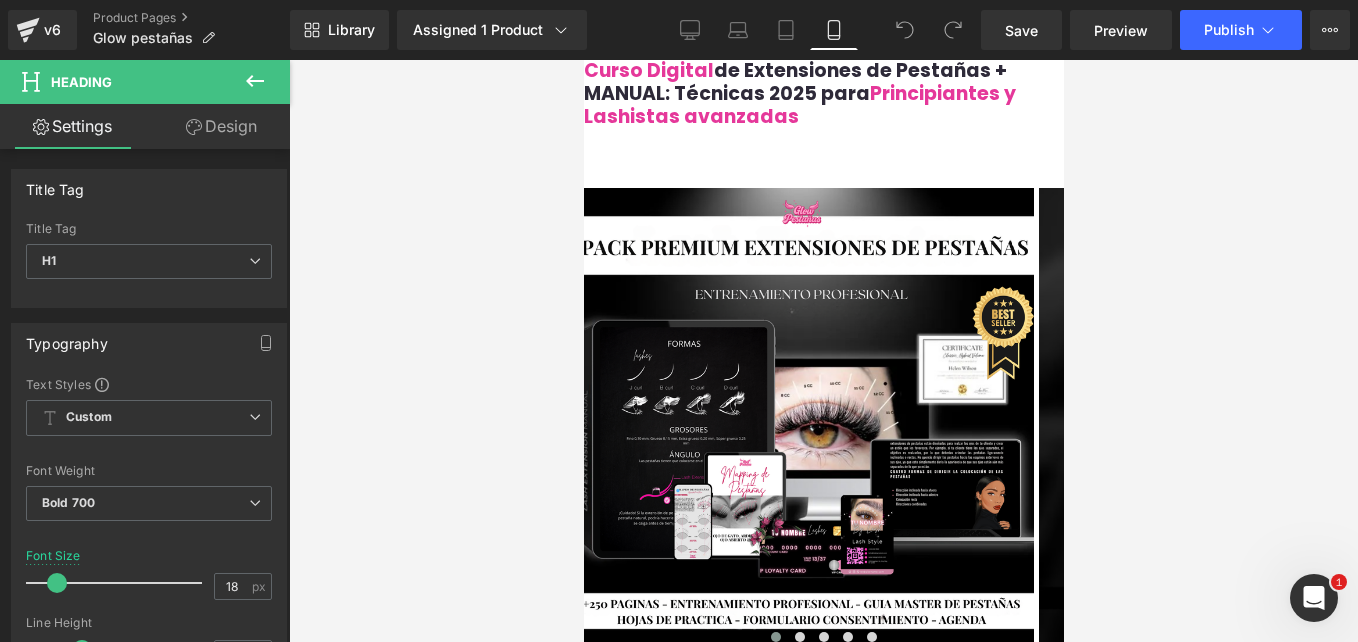 click on "Curso Digital  de Extensiones de Pestañas + MANUAL: Técnicas 2025 para  Principiantes y Lashistas avanzadas" at bounding box center [823, 94] 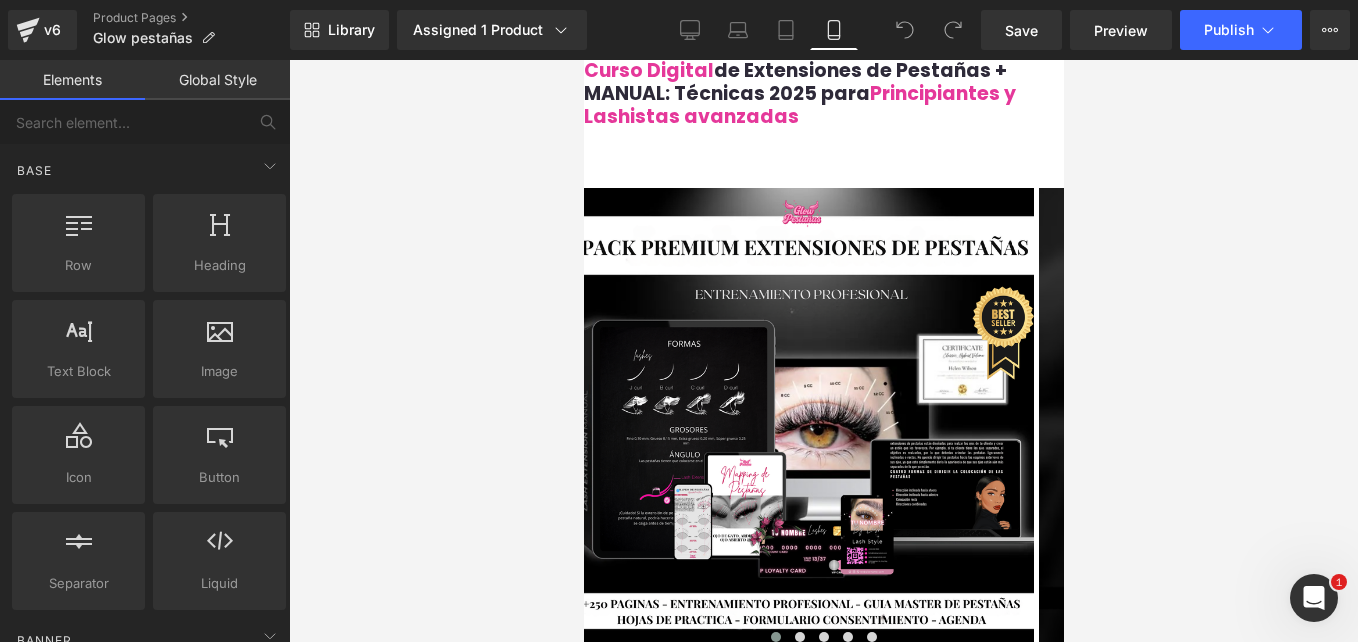 click at bounding box center (823, 351) 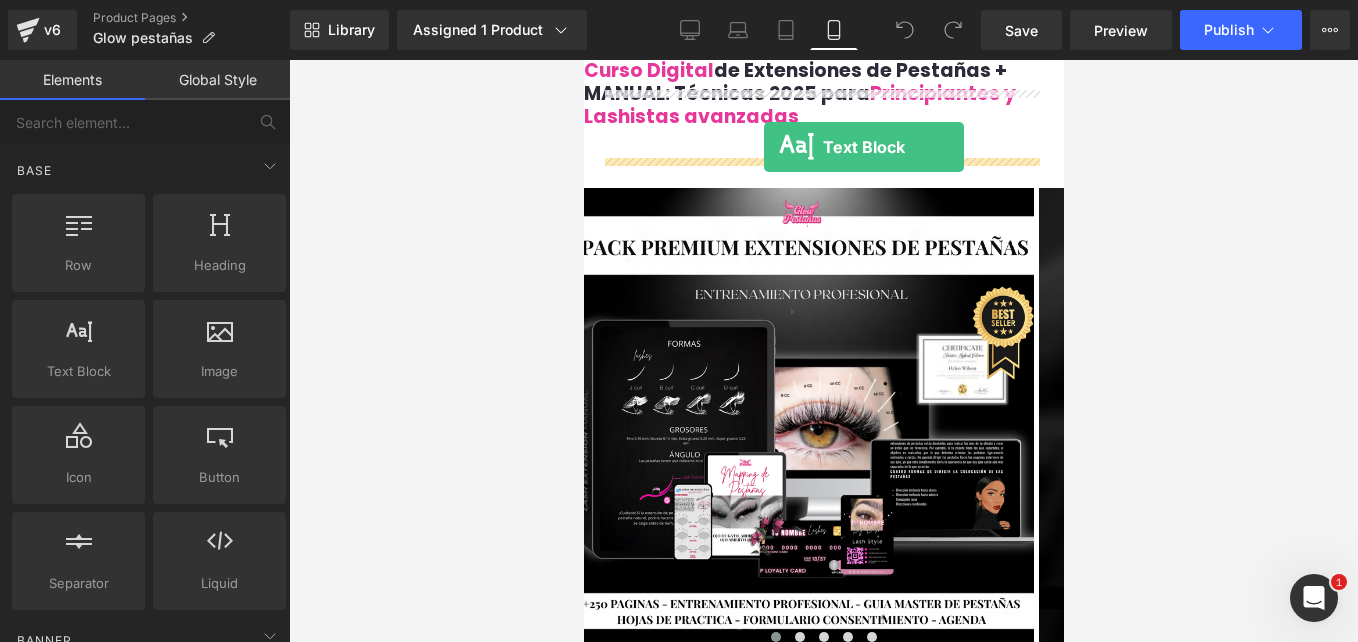 drag, startPoint x: 697, startPoint y: 416, endPoint x: 762, endPoint y: 149, distance: 274.7981 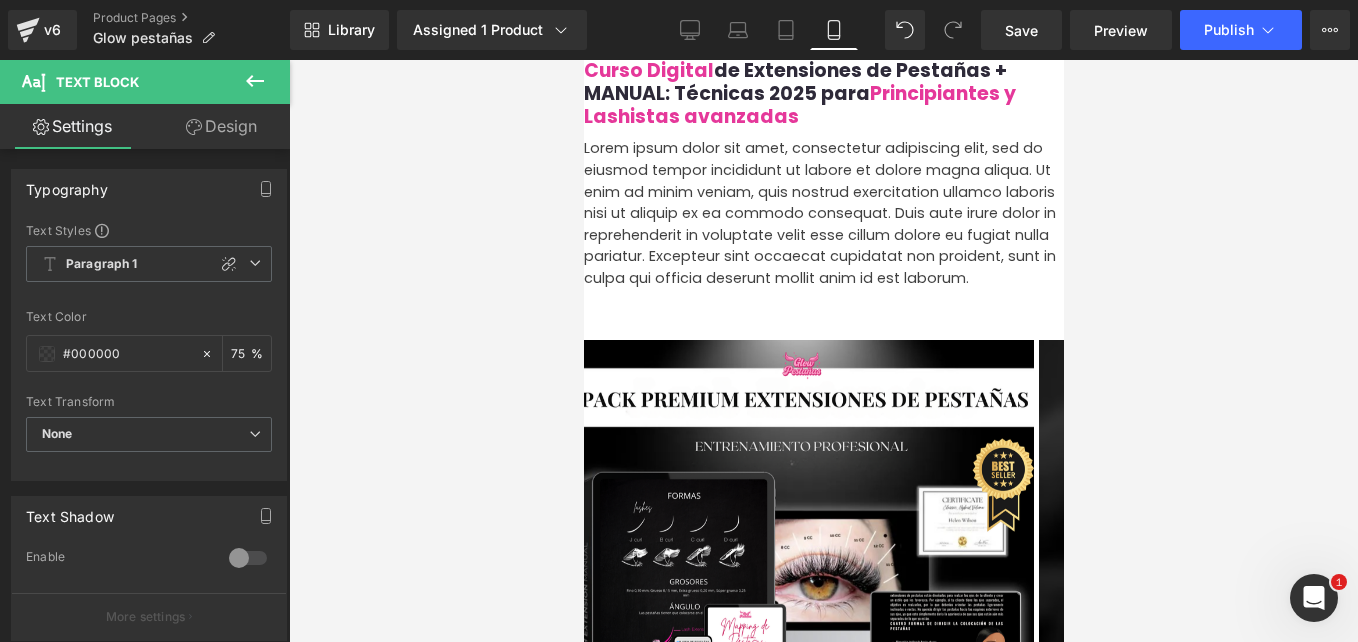 click at bounding box center (583, 60) 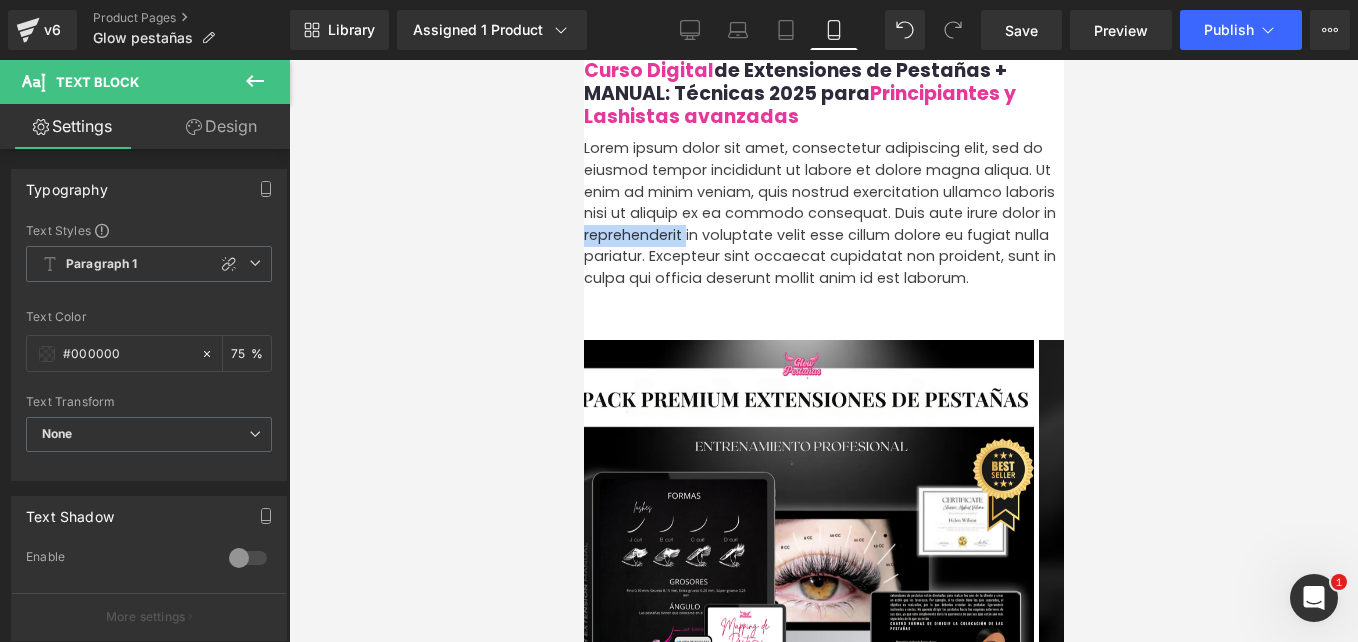 click on "Lorem ipsum dolor sit amet, consectetur adipiscing elit, sed do eiusmod tempor incididunt ut labore et dolore magna aliqua. Ut enim ad minim veniam, quis nostrud exercitation ullamco laboris nisi ut aliquip ex ea commodo consequat. Duis aute irure dolor in reprehenderit in voluptate velit esse cillum dolore eu fugiat nulla pariatur. Excepteur sint occaecat cupidatat non proident, sunt in culpa qui officia deserunt mollit anim id est laborum." at bounding box center (823, 213) 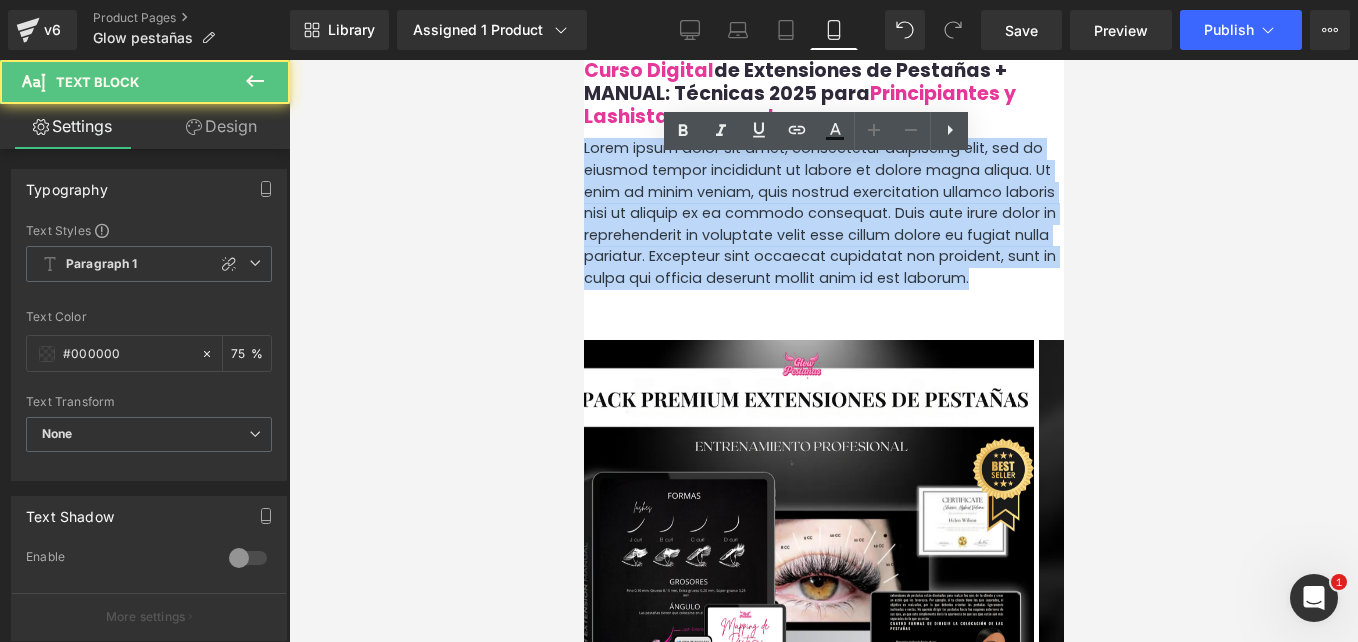 click on "Lorem ipsum dolor sit amet, consectetur adipiscing elit, sed do eiusmod tempor incididunt ut labore et dolore magna aliqua. Ut enim ad minim veniam, quis nostrud exercitation ullamco laboris nisi ut aliquip ex ea commodo consequat. Duis aute irure dolor in reprehenderit in voluptate velit esse cillum dolore eu fugiat nulla pariatur. Excepteur sint occaecat cupidatat non proident, sunt in culpa qui officia deserunt mollit anim id est laborum." at bounding box center [823, 213] 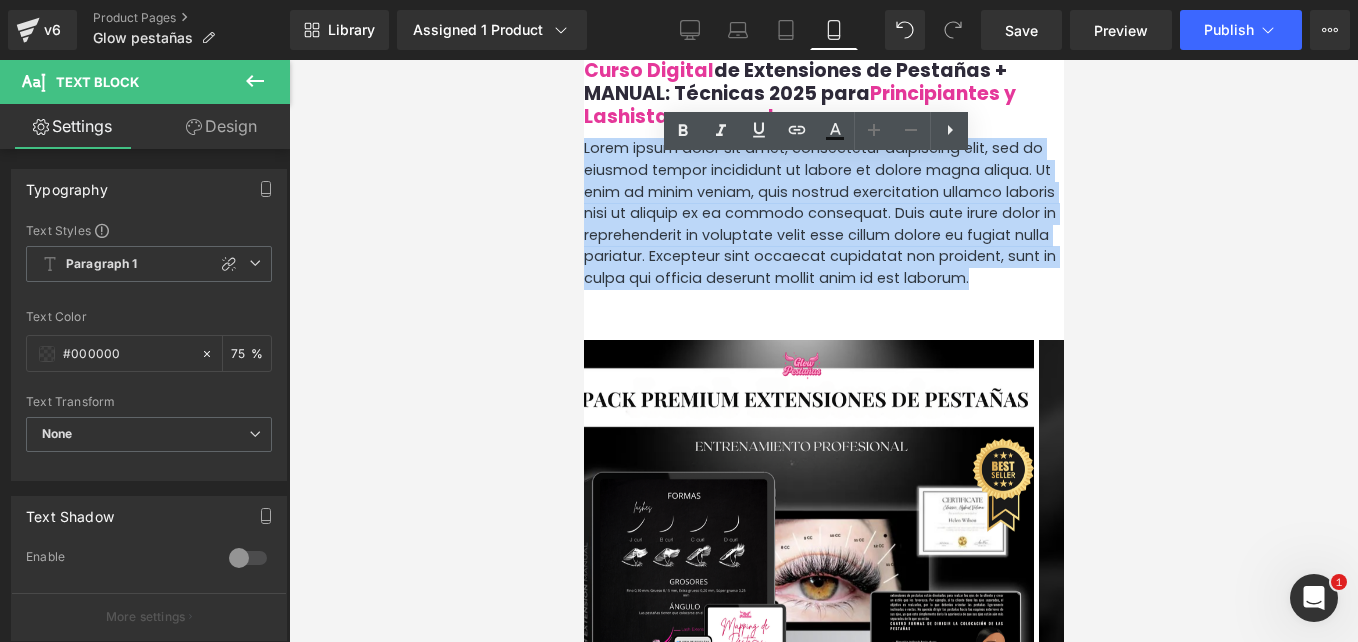 type 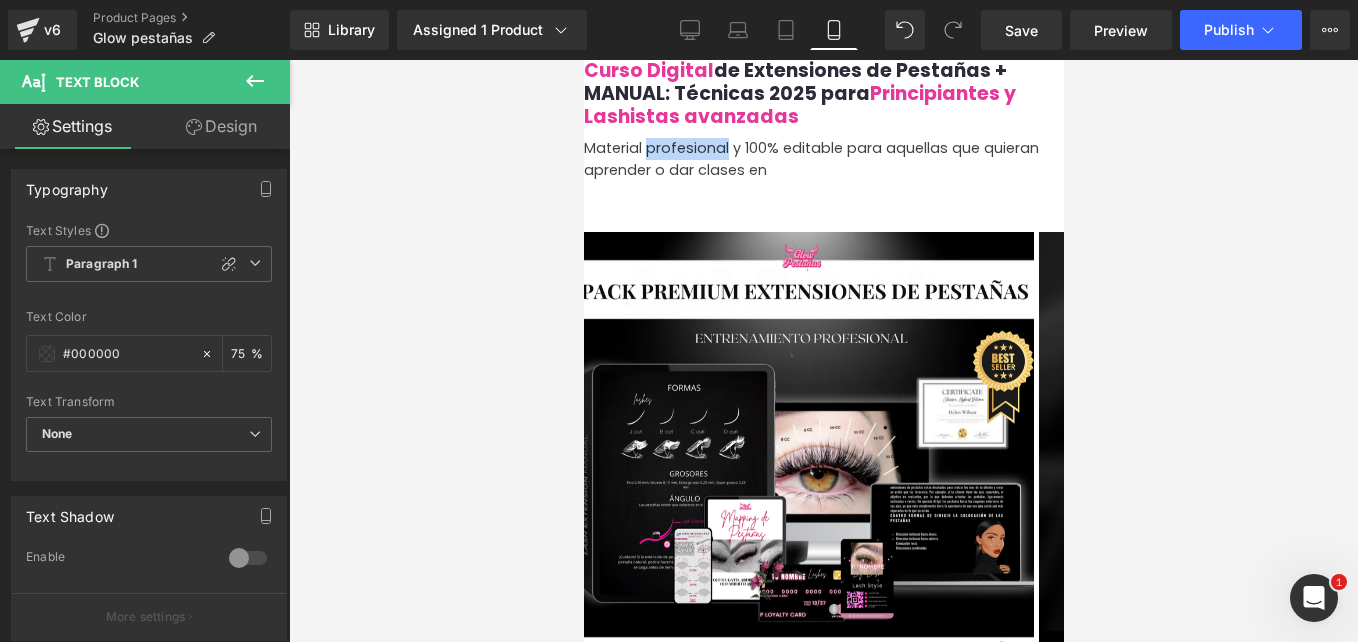 drag, startPoint x: 660, startPoint y: 169, endPoint x: 740, endPoint y: 171, distance: 80.024994 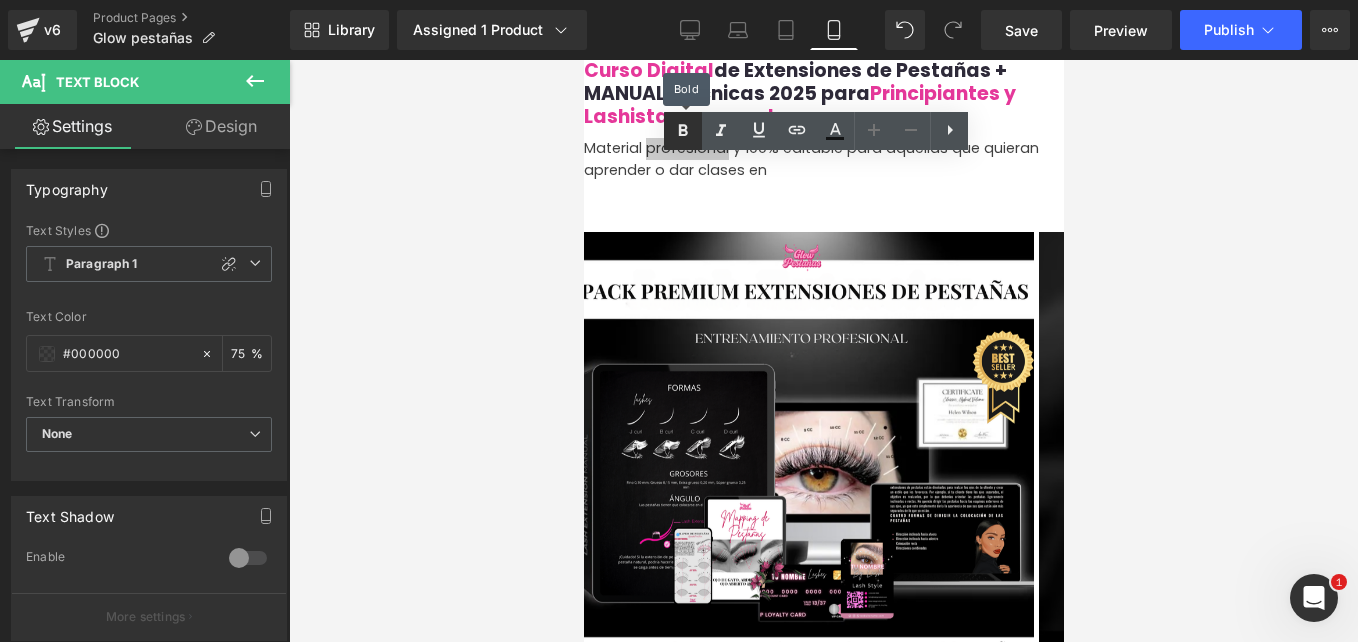 click 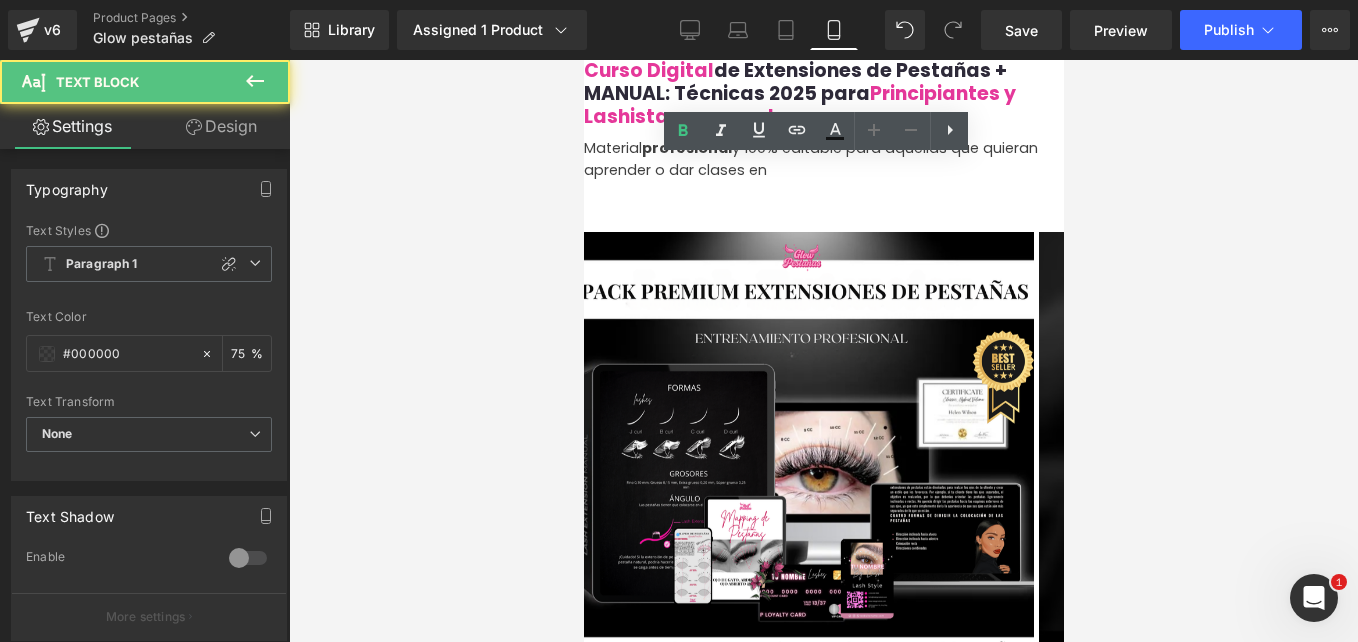 click on "Material  profesional  y 100% editable para aquellas que quieran aprender o dar clases en" at bounding box center (823, 159) 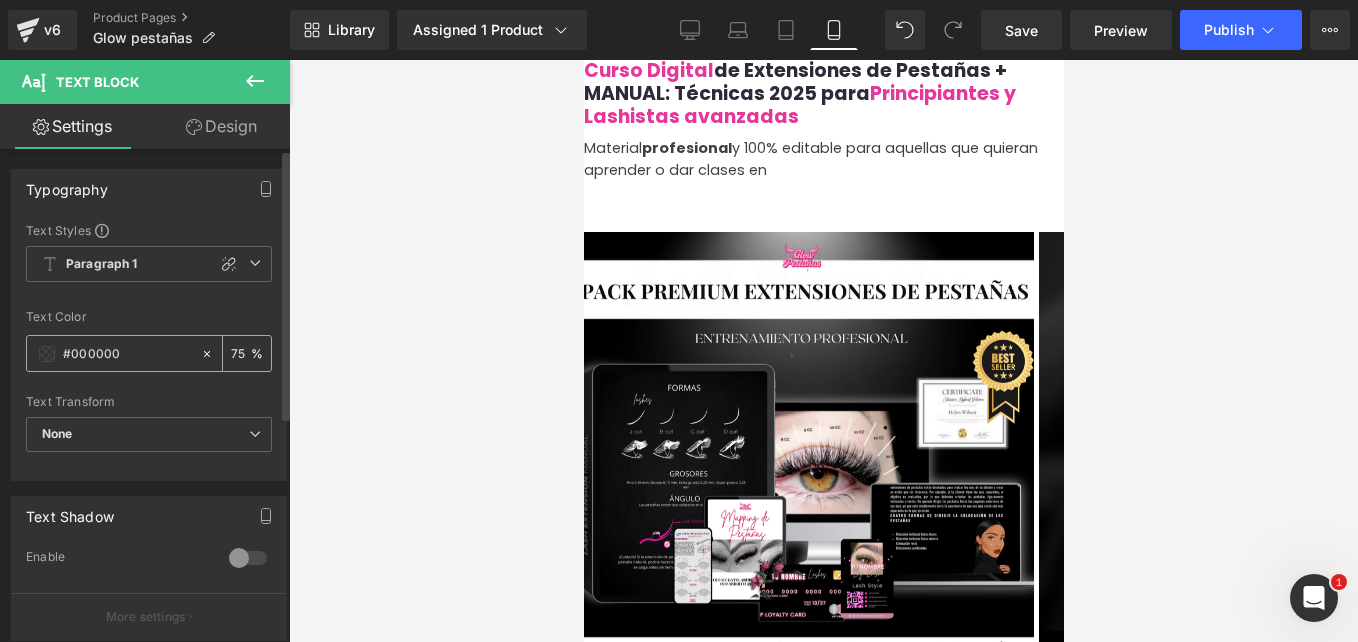 click at bounding box center (47, 354) 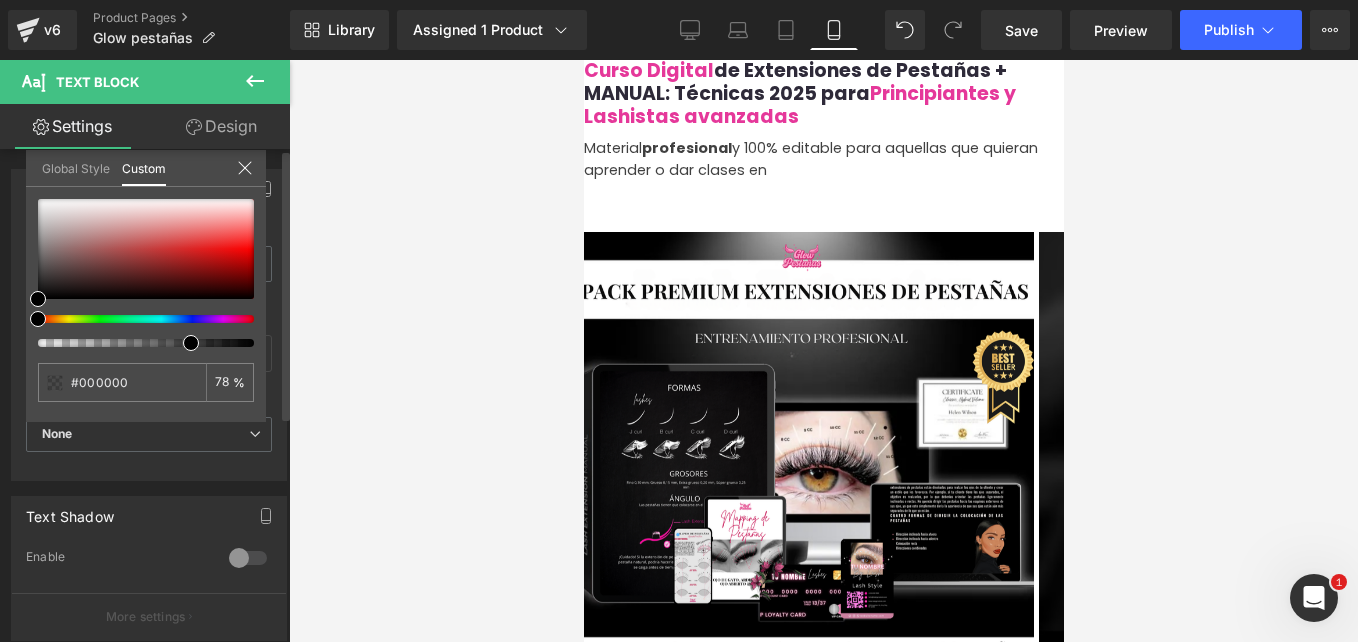 type on "78" 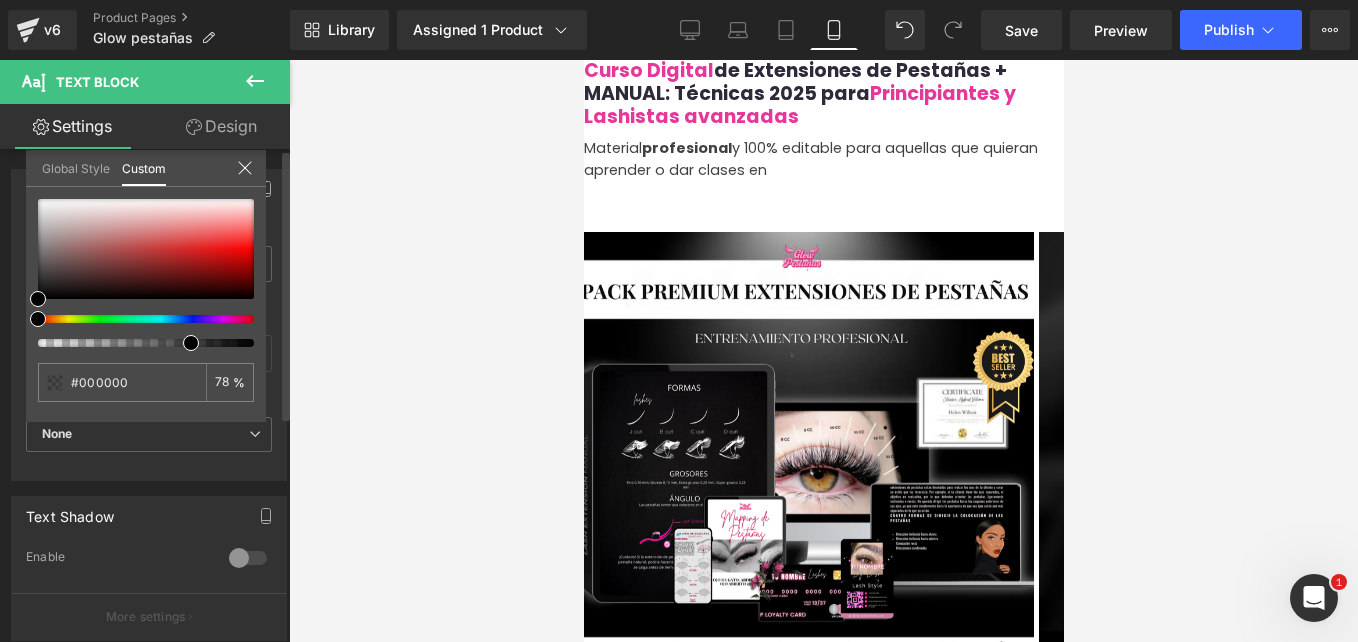 type on "78" 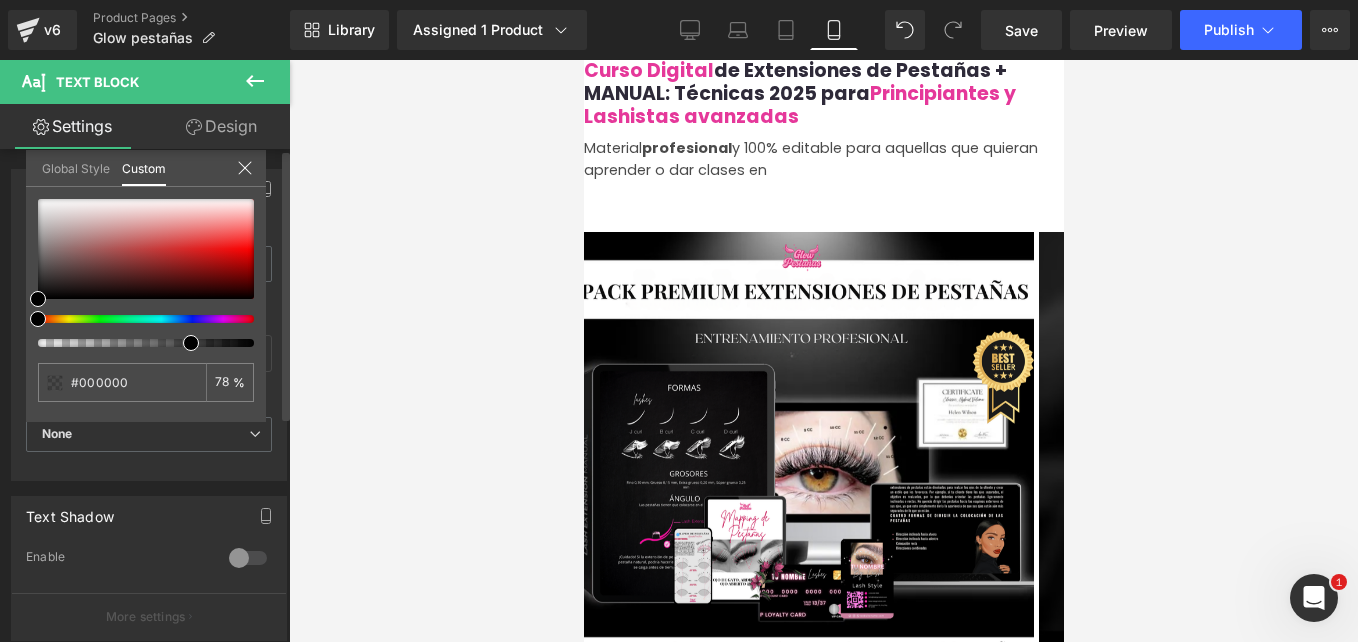 type on "71" 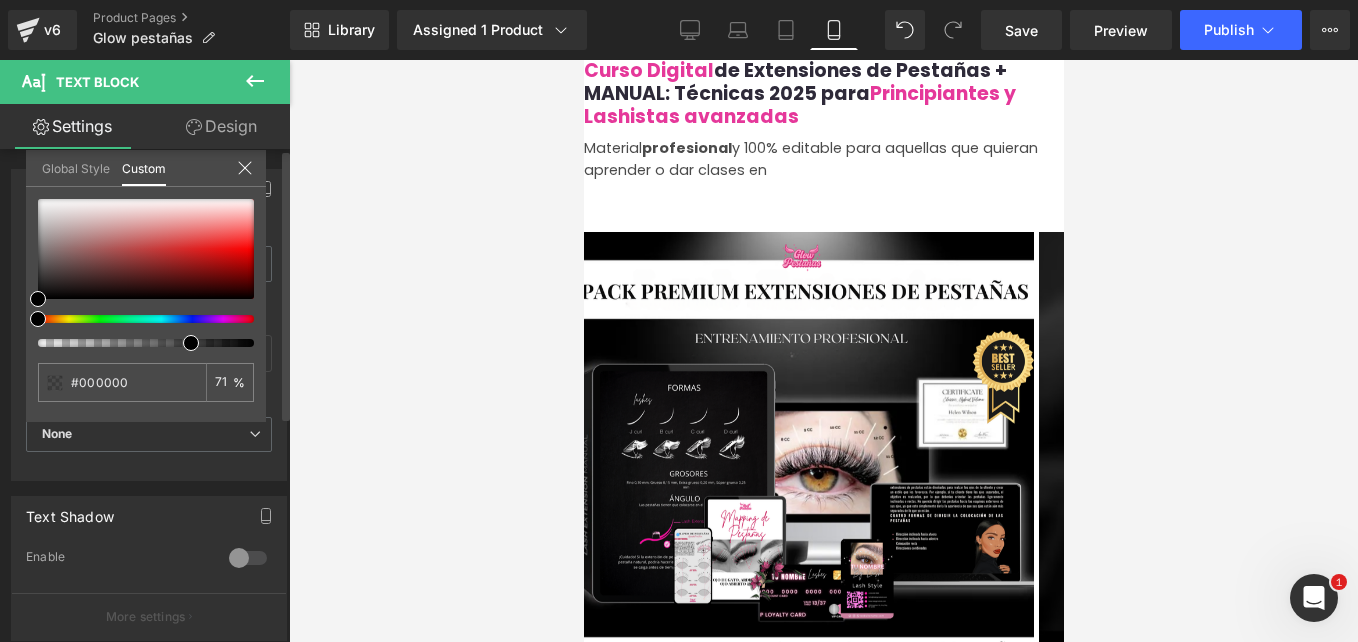 type on "69" 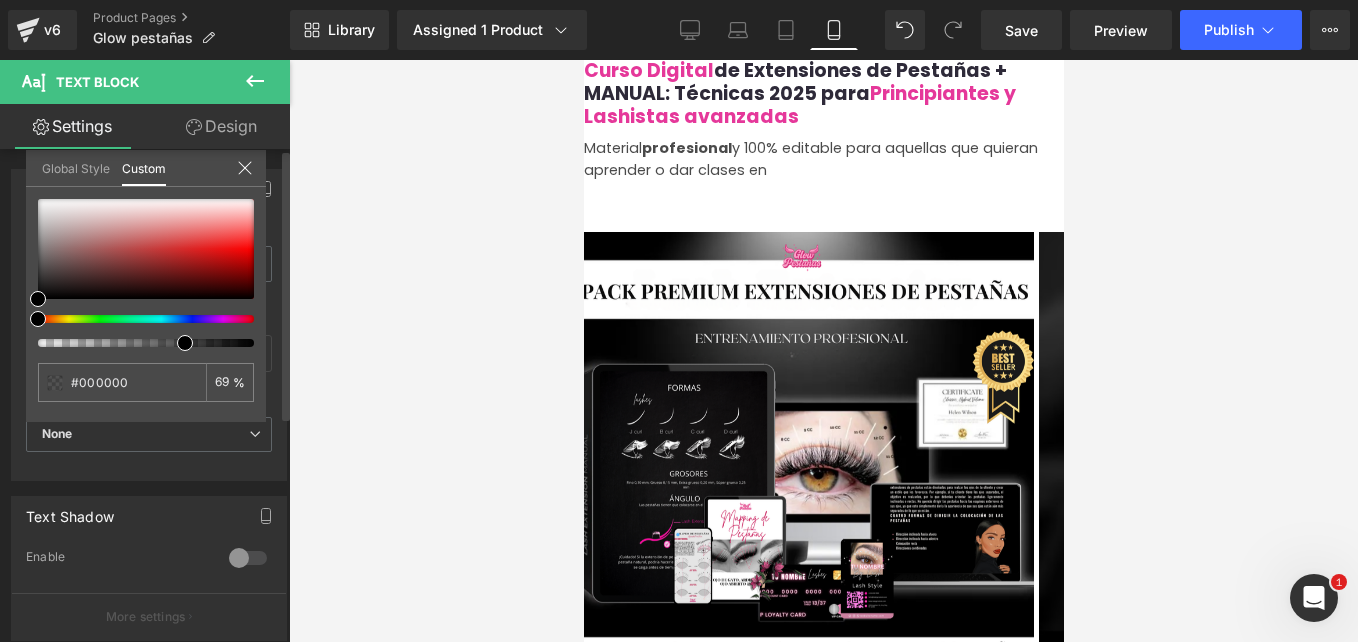 type on "68" 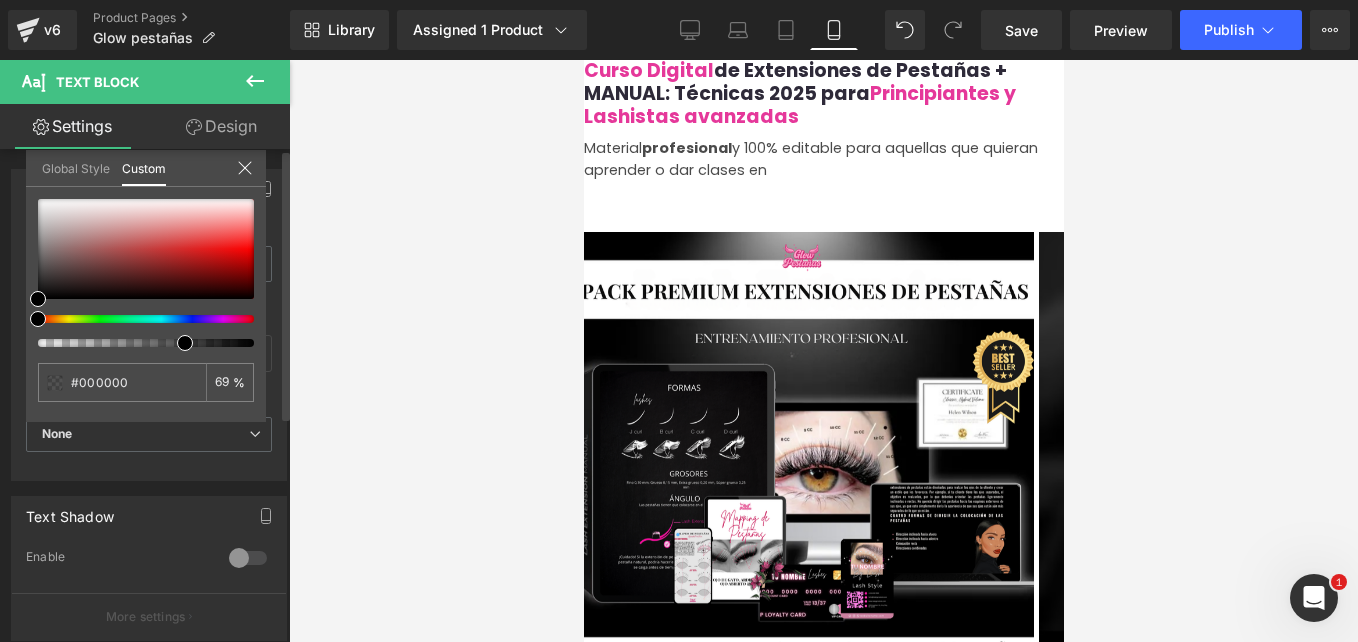 type on "68" 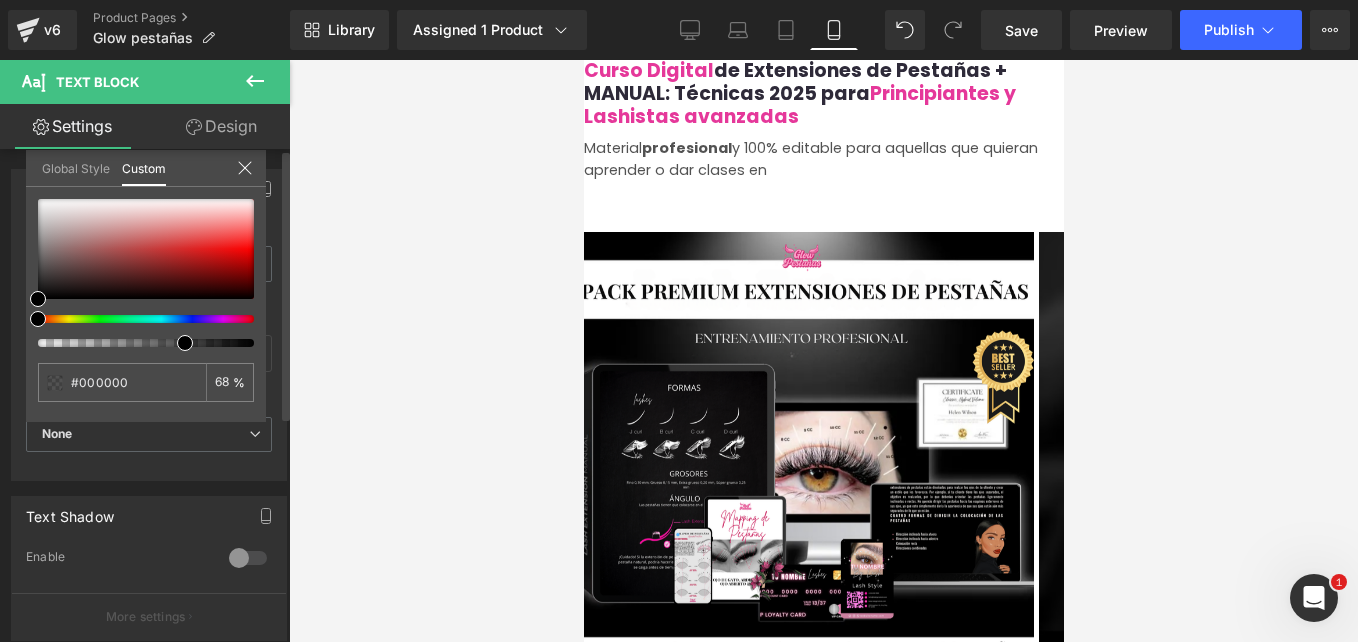type on "66" 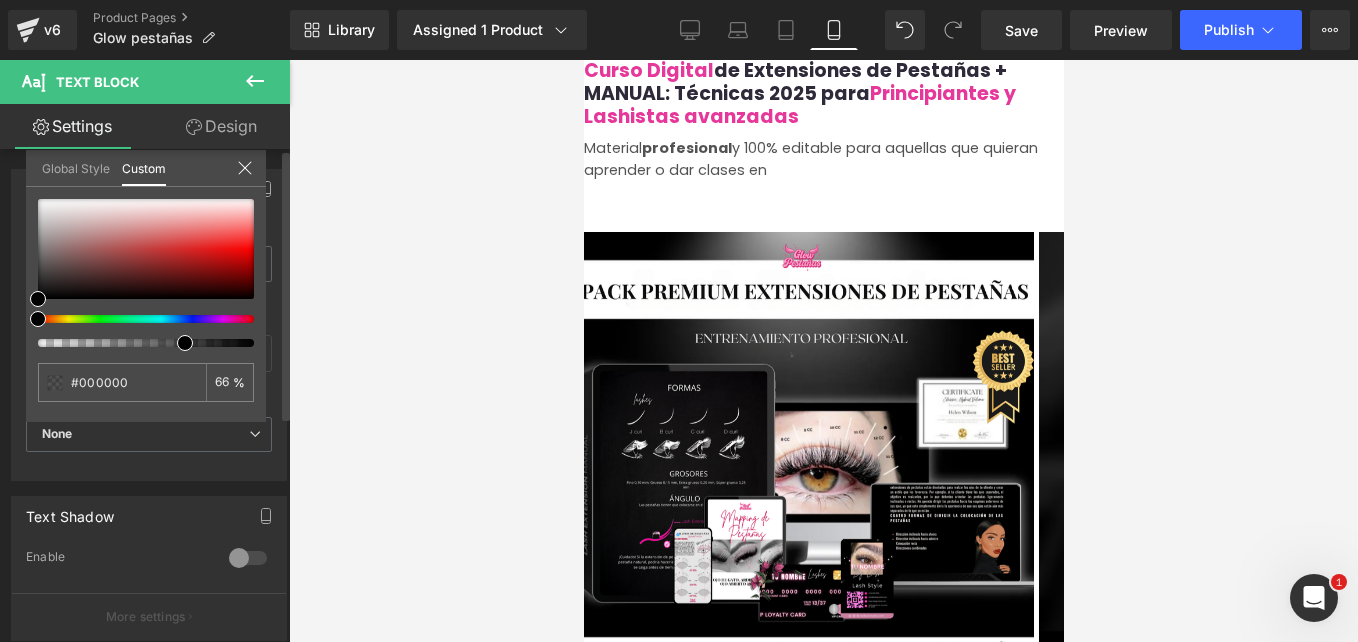 type on "62" 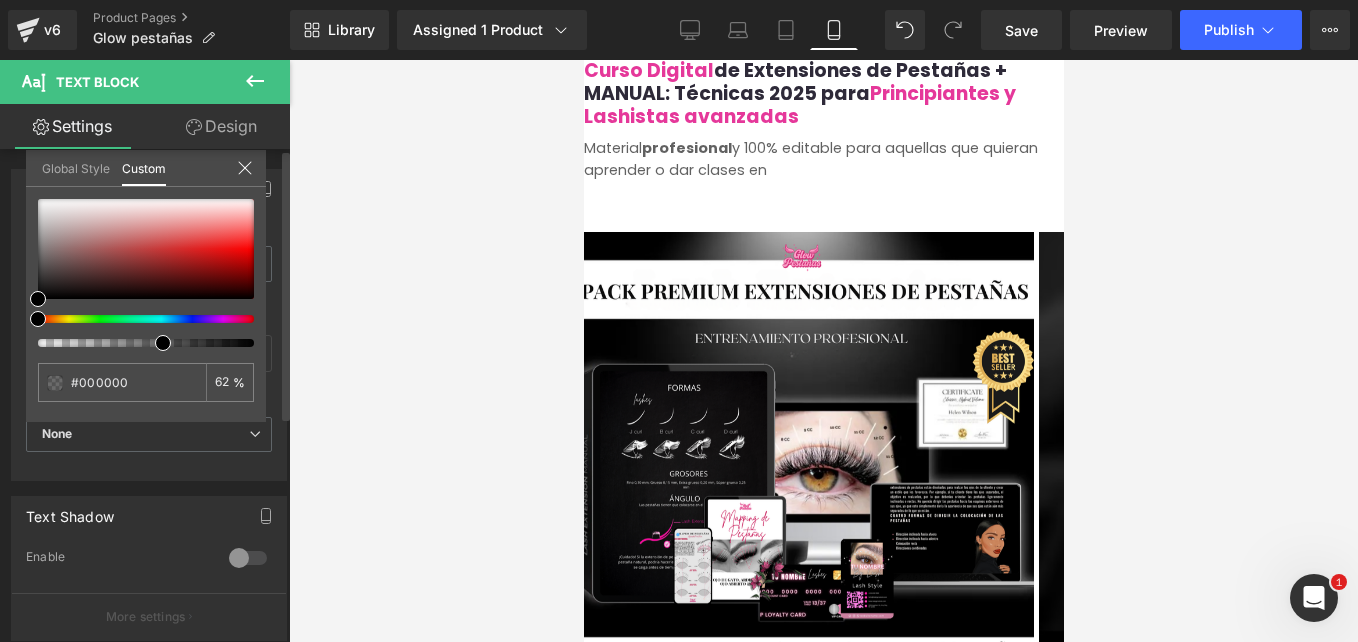 type on "58" 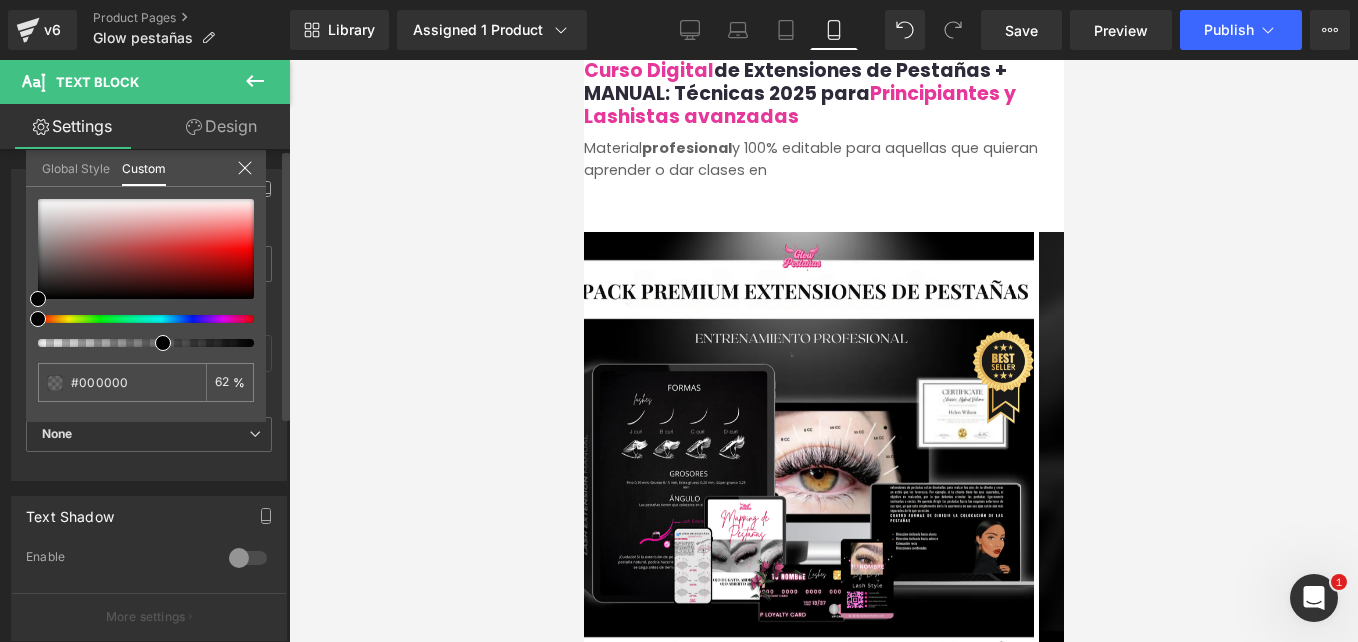 type on "58" 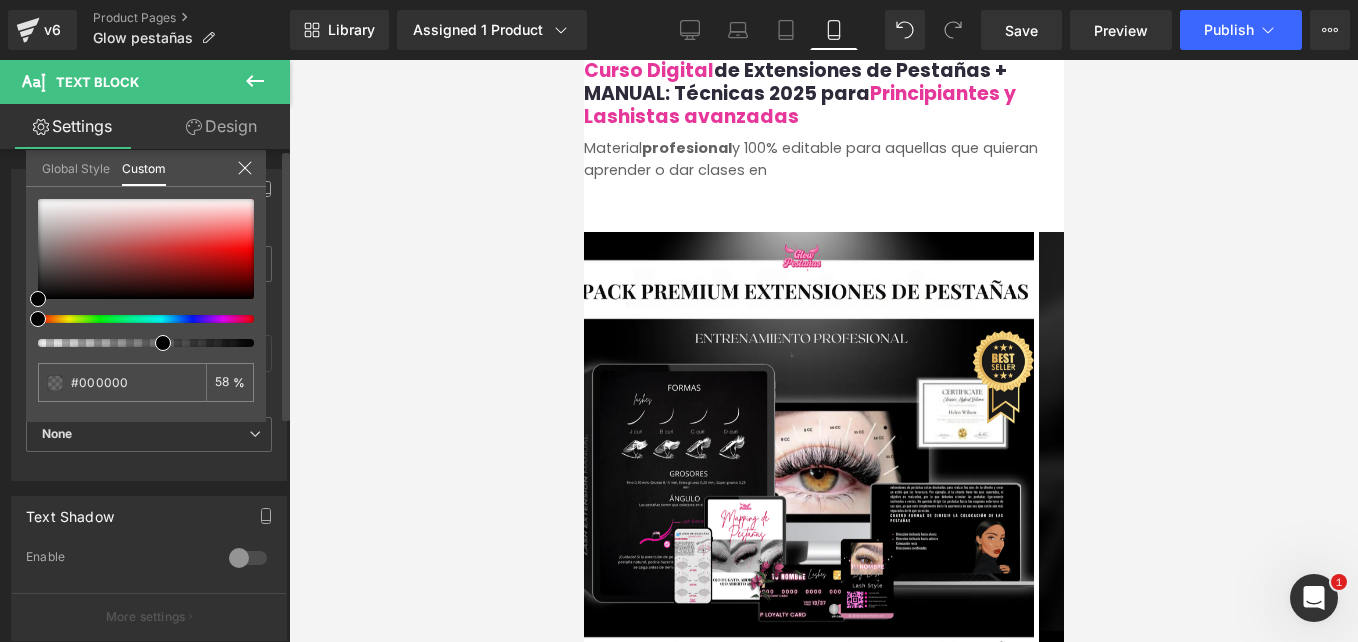 type on "55" 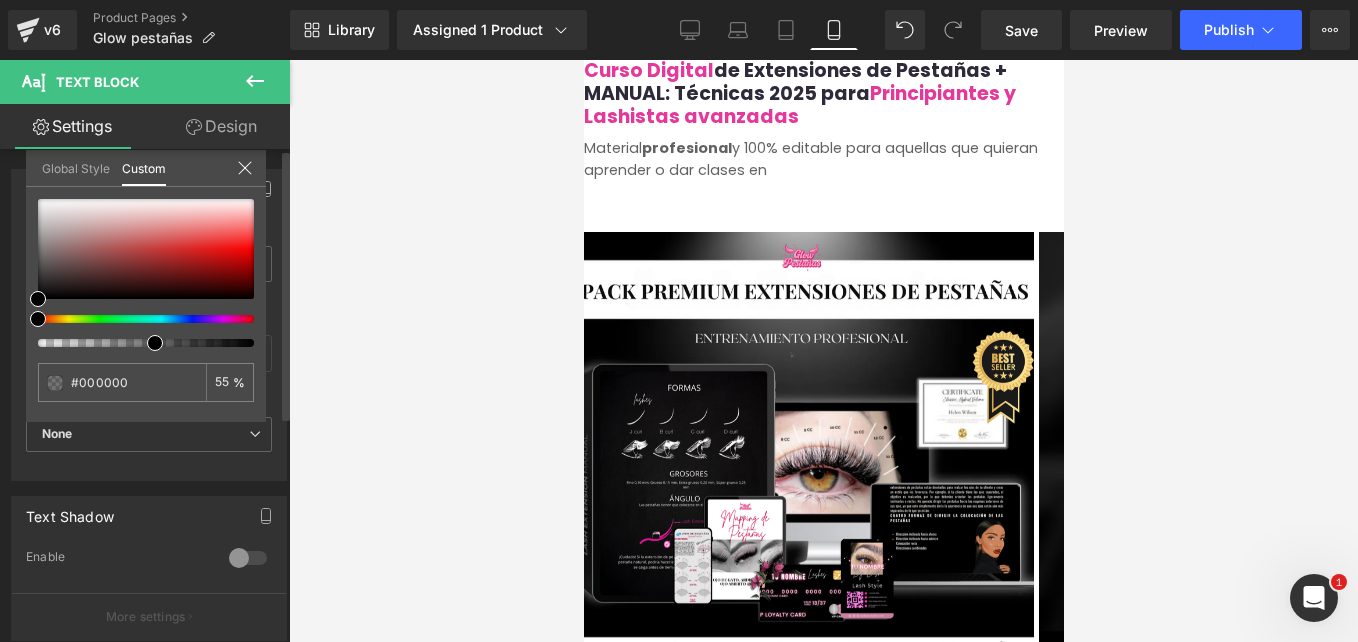 type on "54" 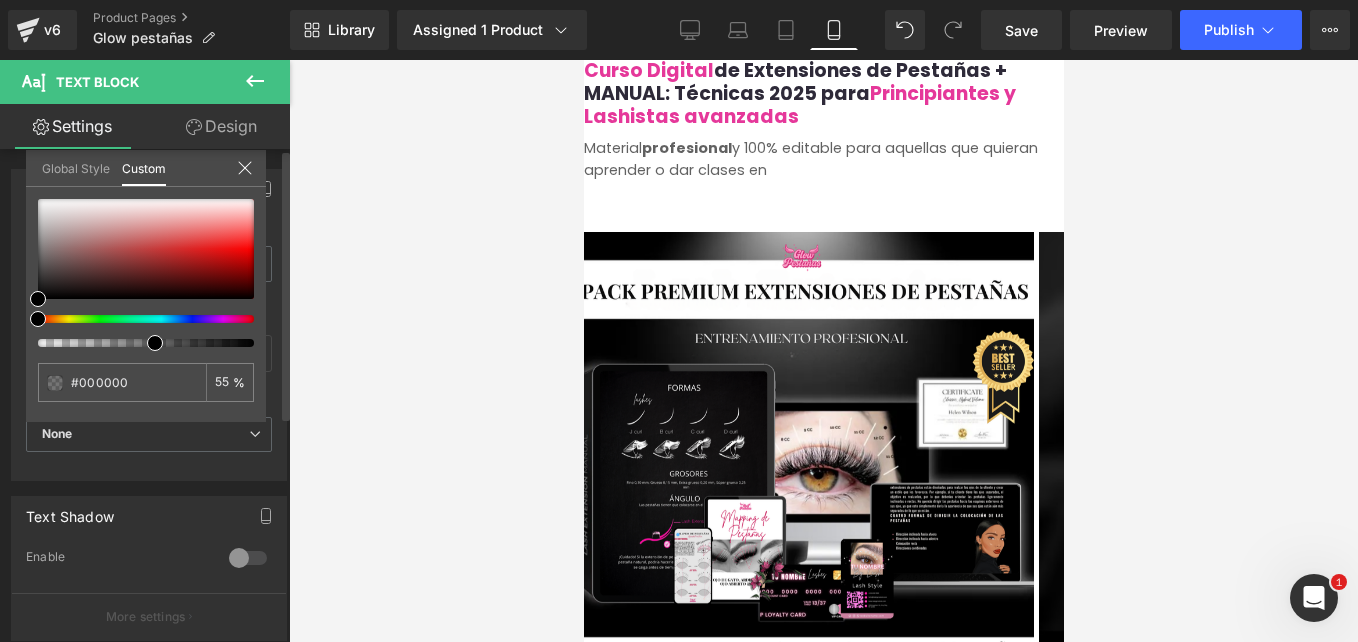 type on "54" 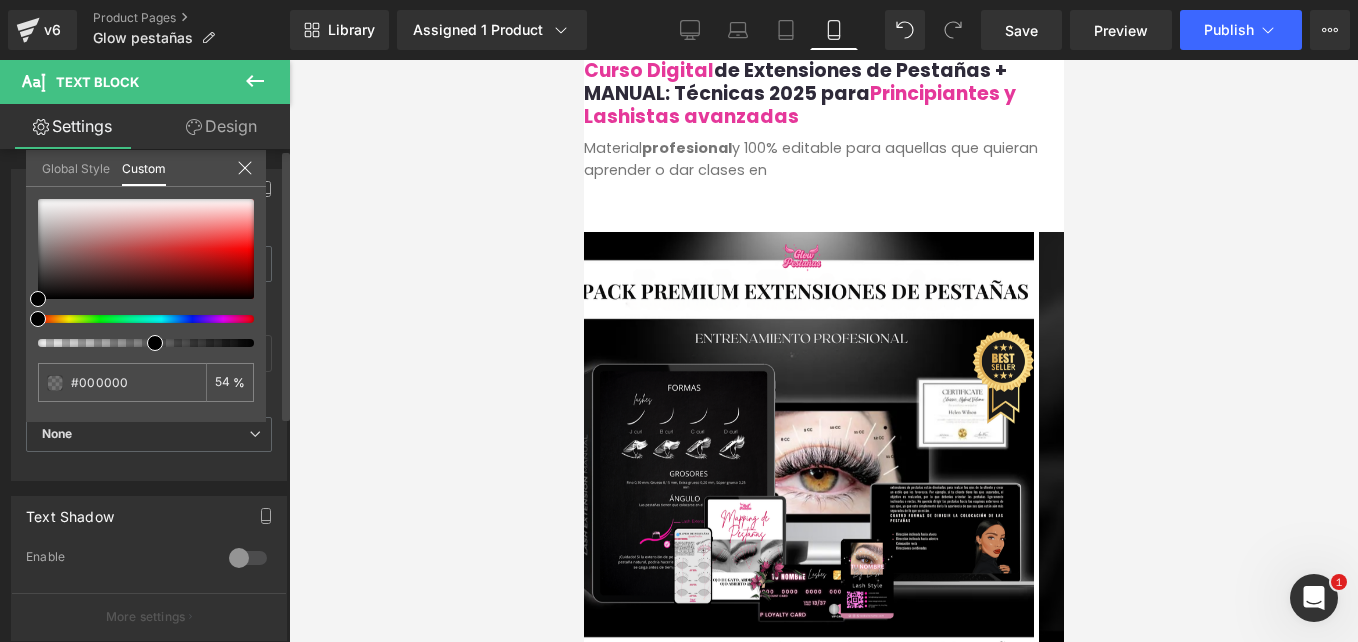type on "53" 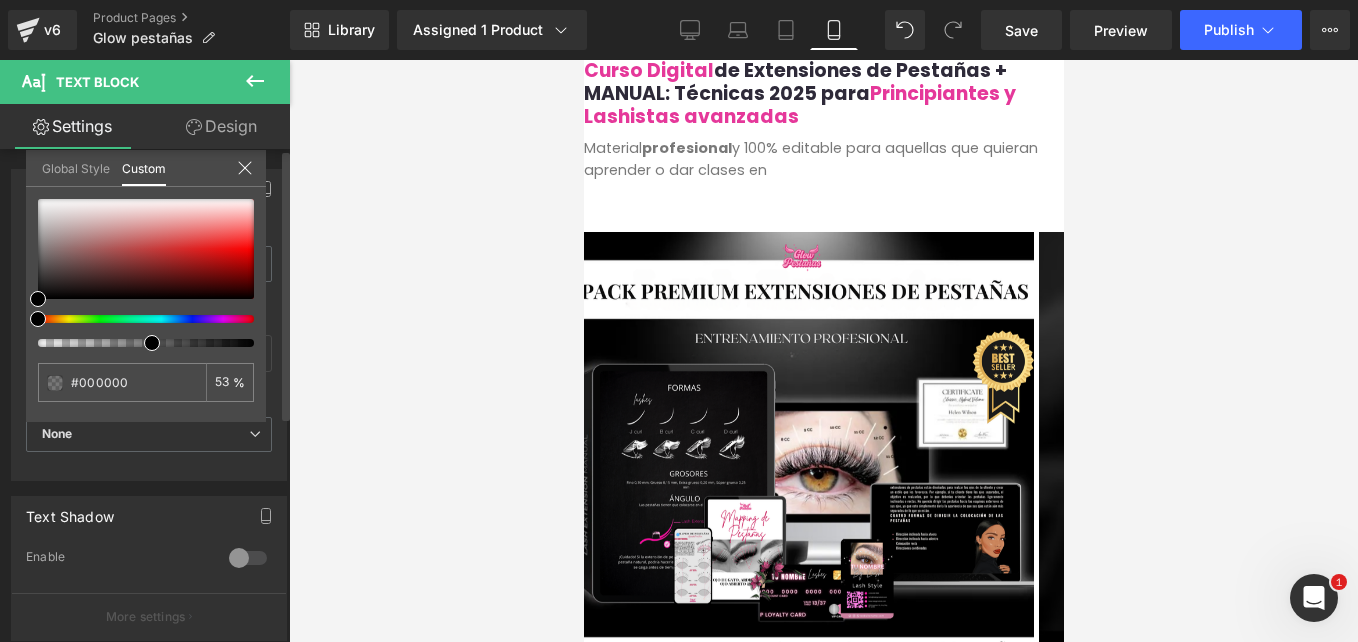 type on "54" 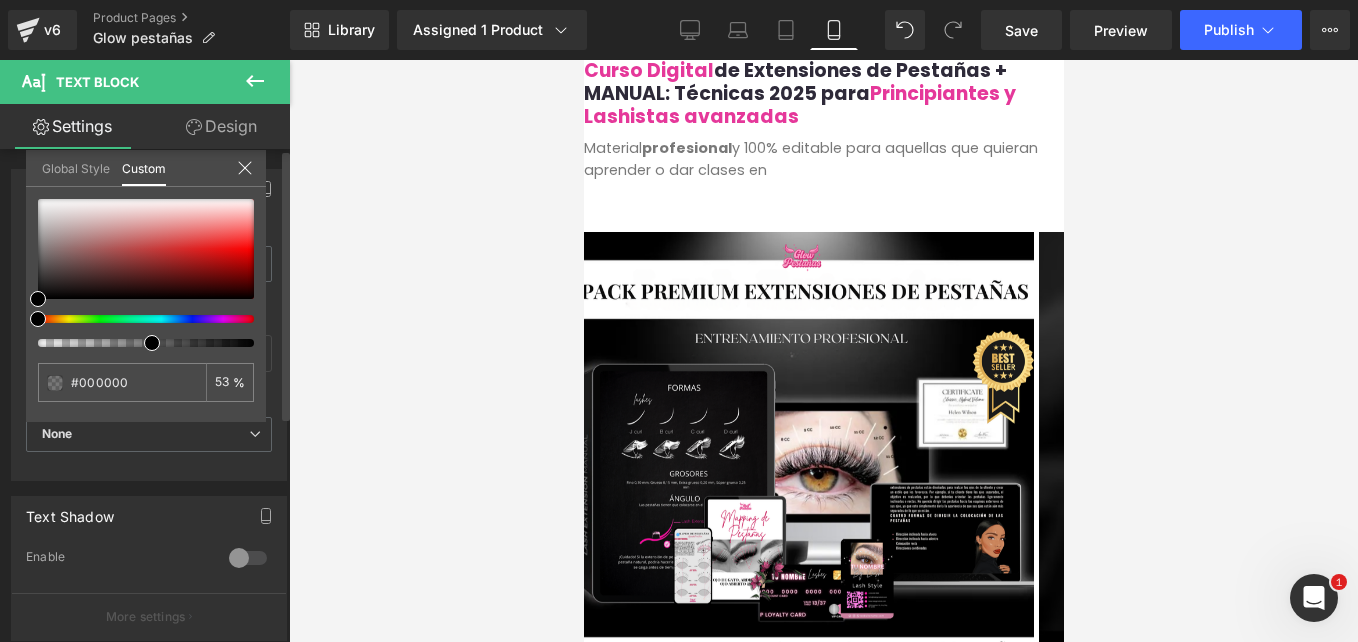 type on "54" 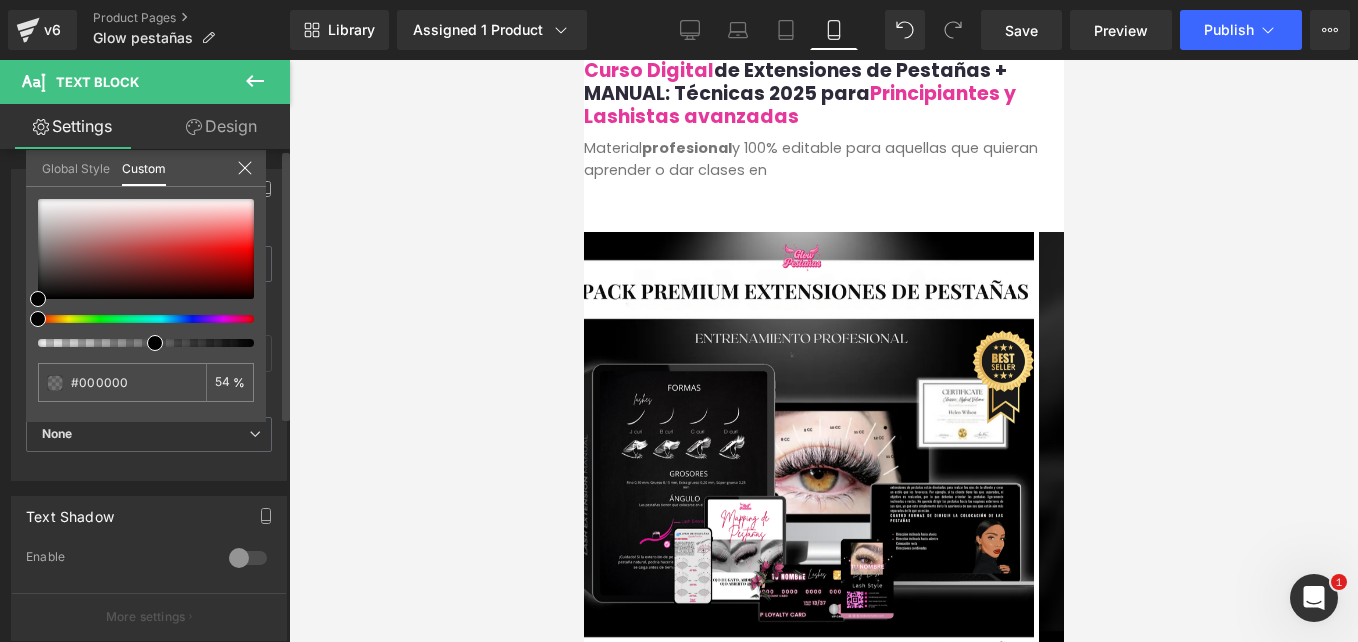 type on "53" 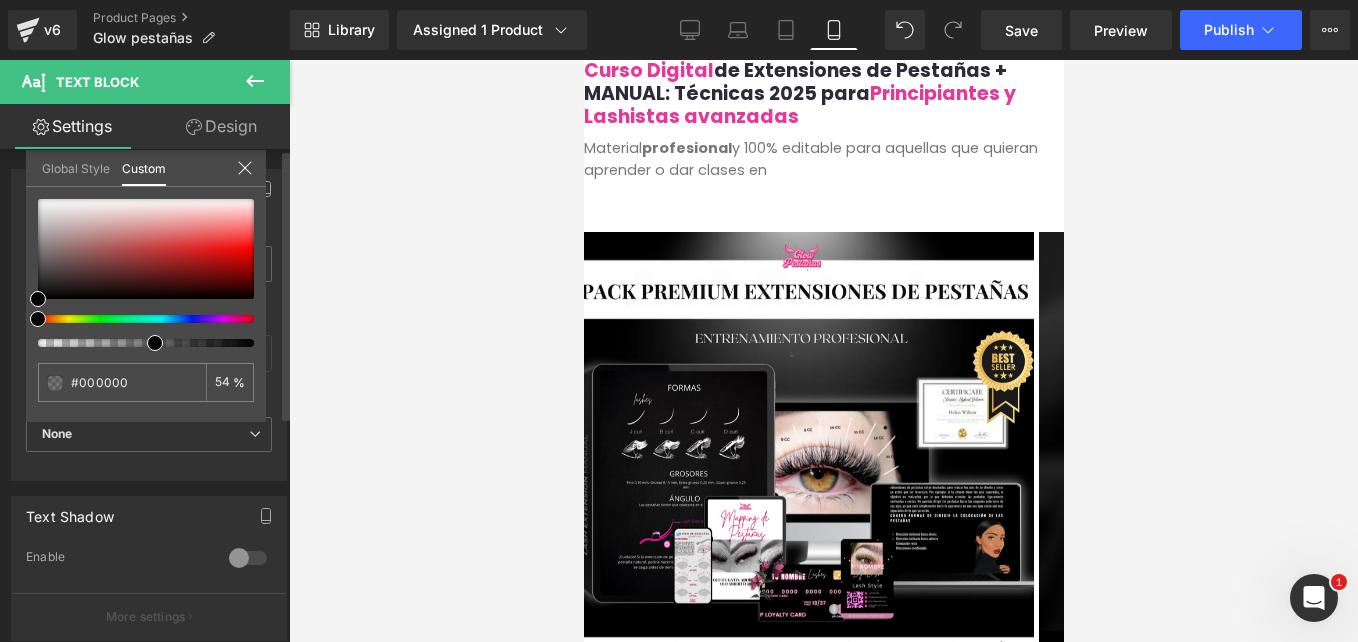type on "53" 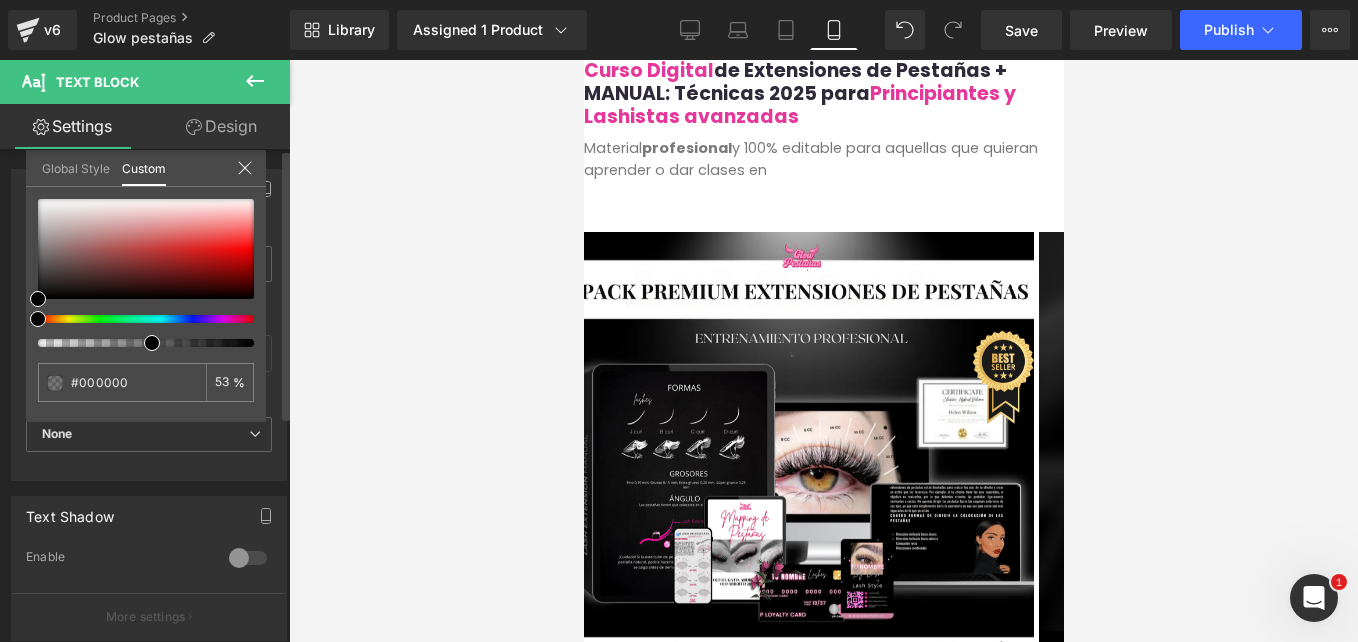 type on "54" 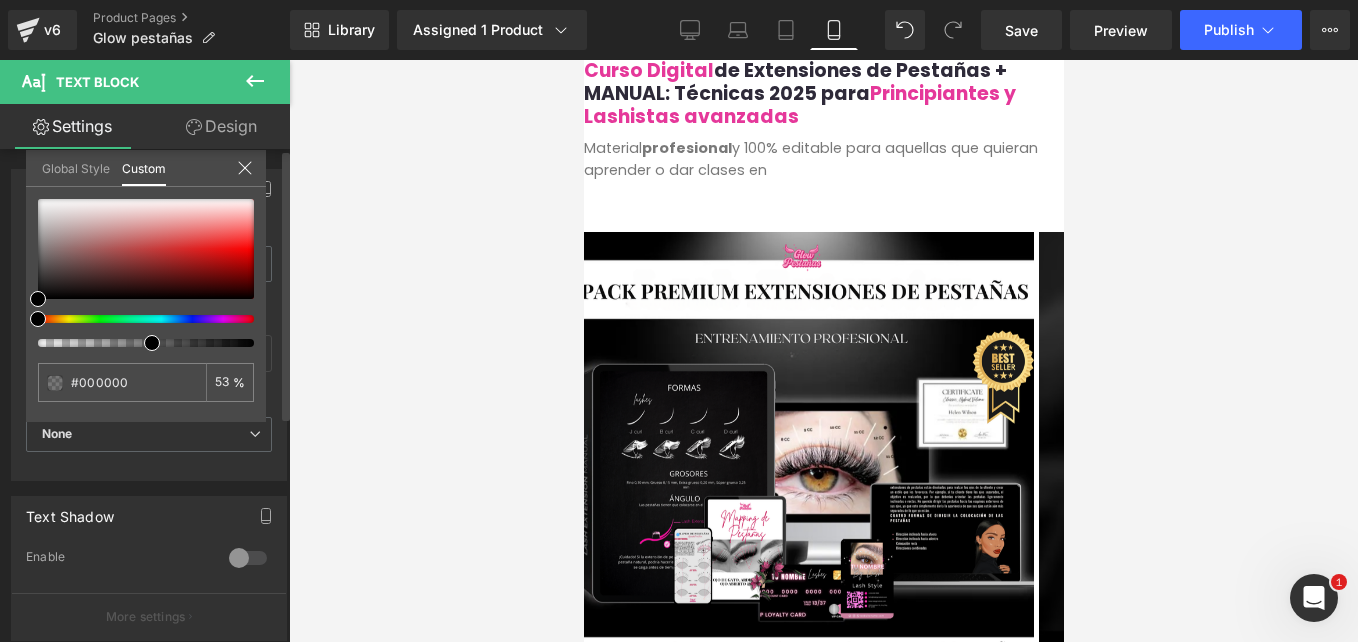 type on "54" 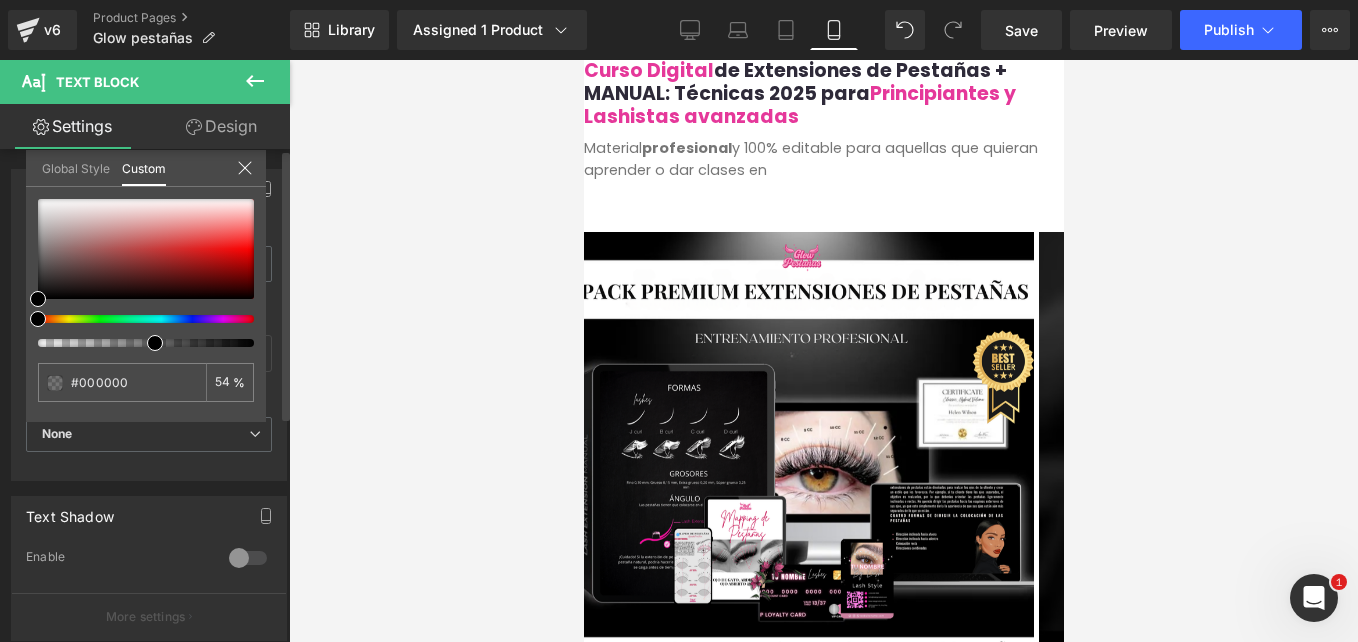 type on "53" 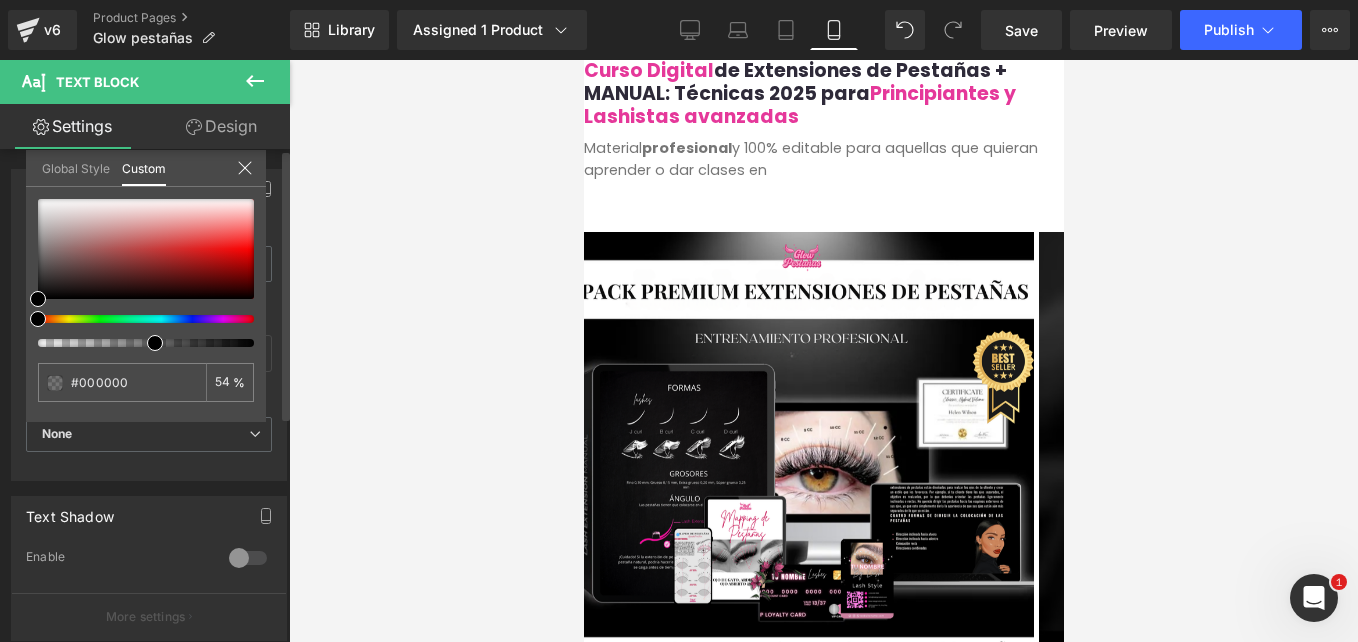 type on "53" 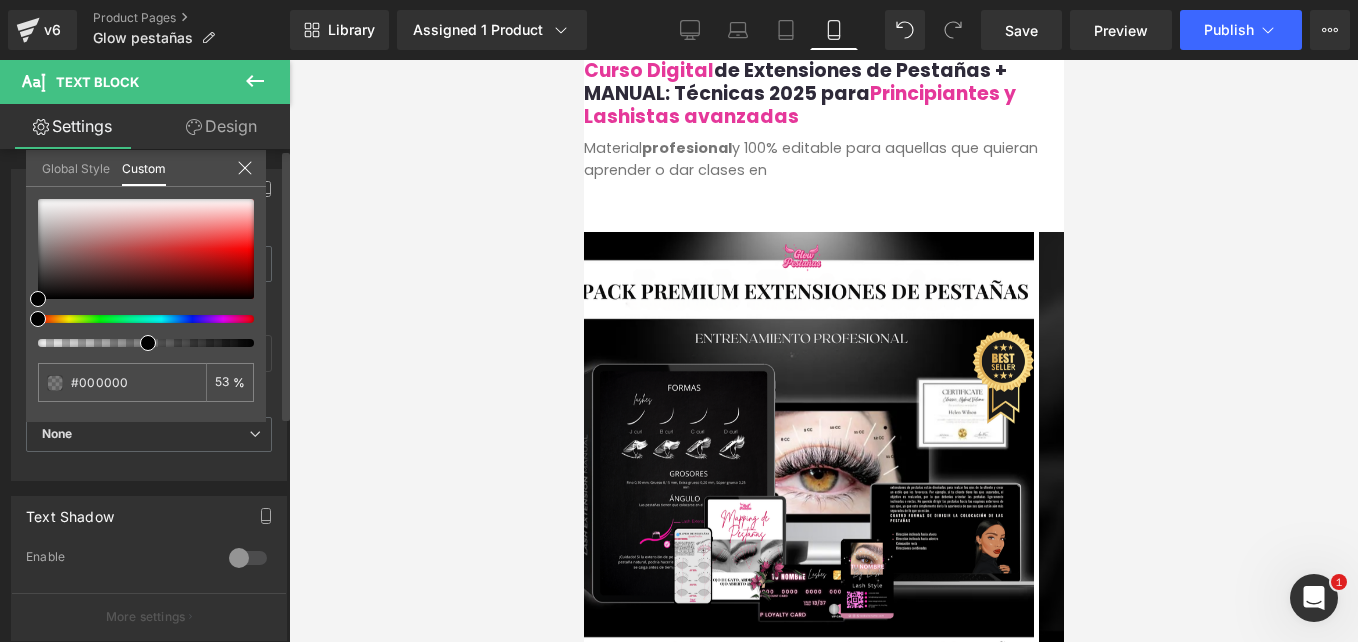 type on "52" 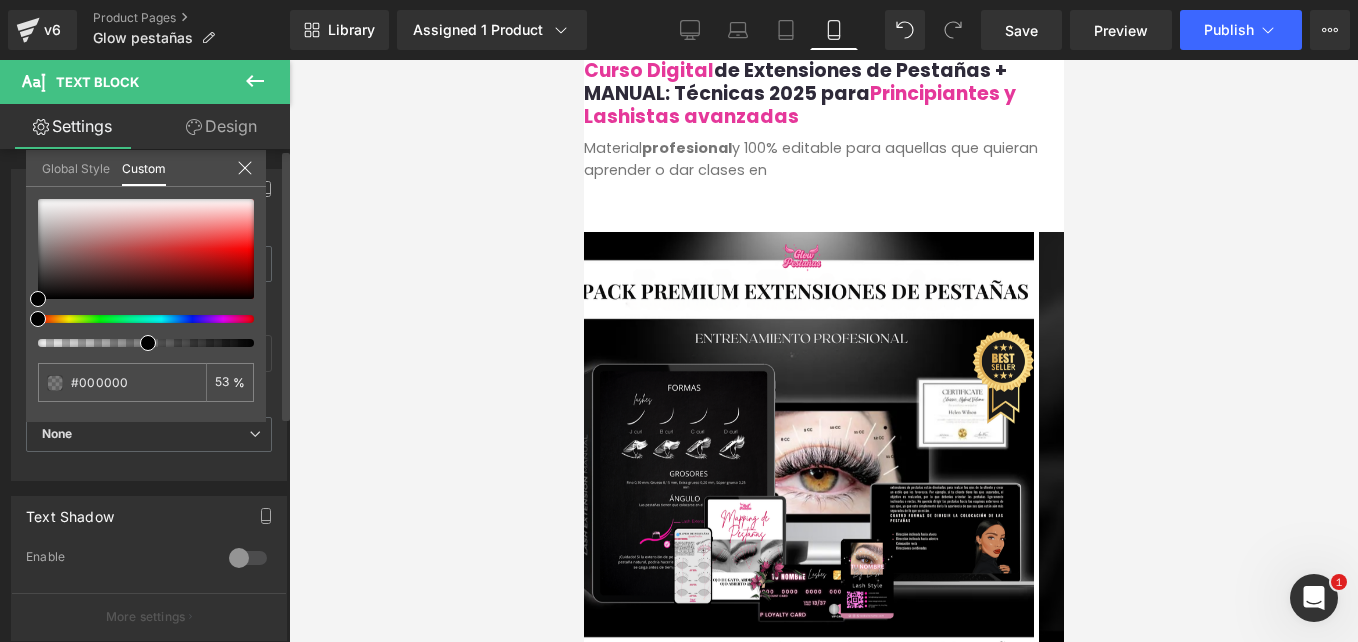 type on "52" 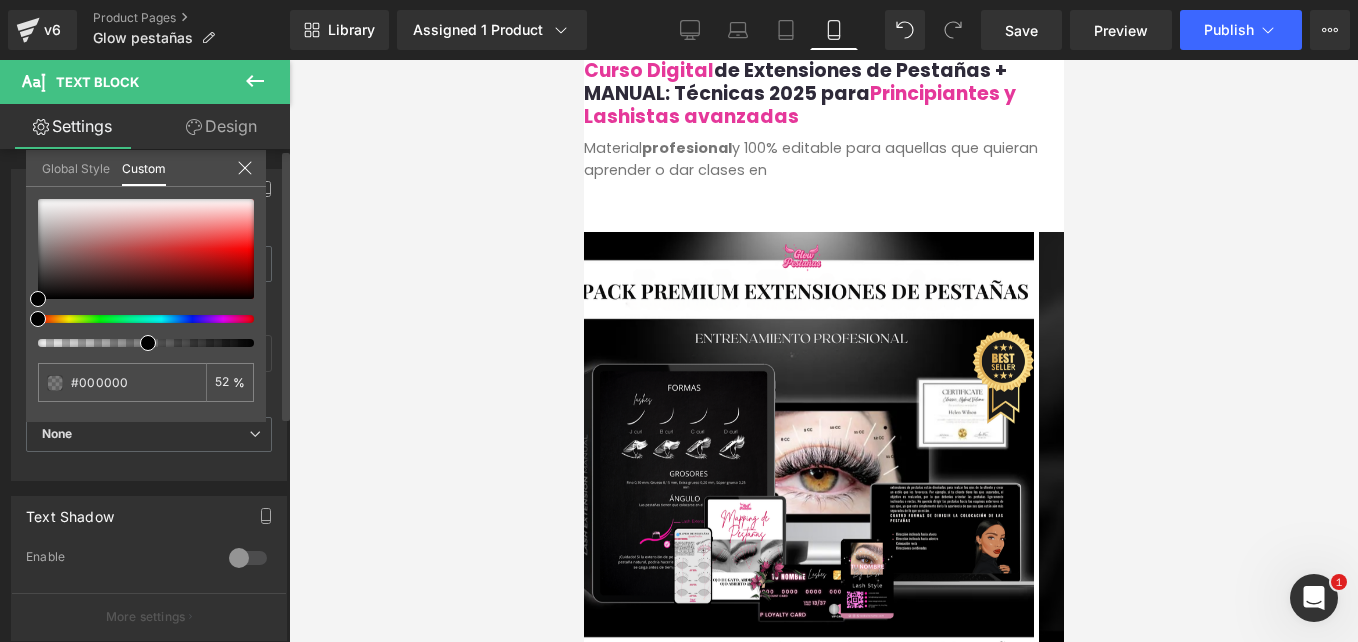 type on "51" 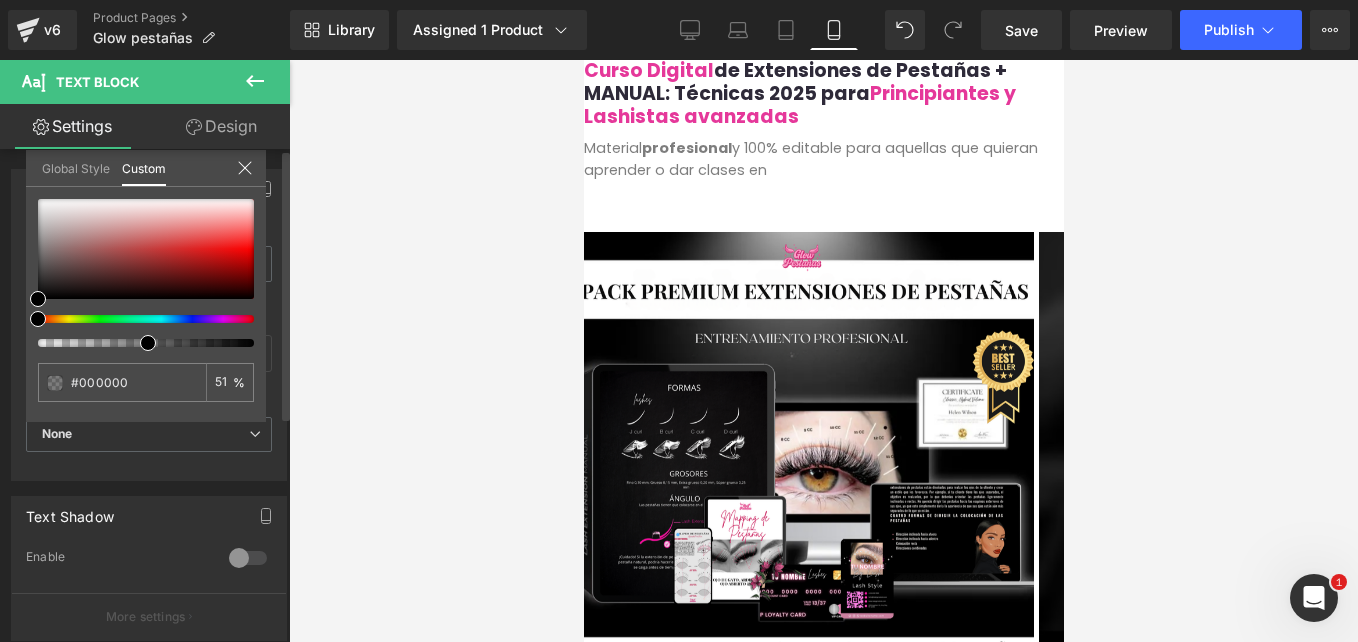 drag, startPoint x: 198, startPoint y: 338, endPoint x: 141, endPoint y: 344, distance: 57.31492 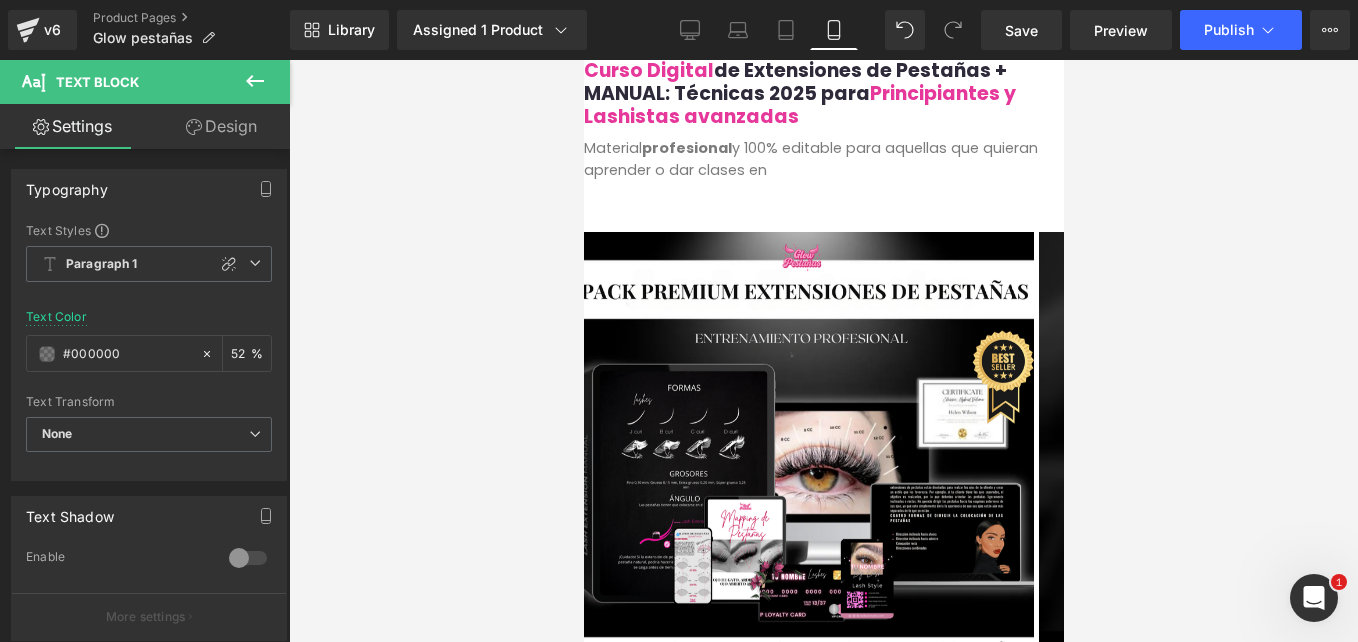 click on "Curso Digital  de Extensiones de Pestañas + MANUAL: Técnicas 2025 para  Principiantes y Lashistas avanzadas Heading
Material  profesional  y 100% editable para aquellas que quieran aprender o dar clases en
Text Block         Row
Image
Image
Image
Image
Image
‹ ›" at bounding box center [823, 3868] 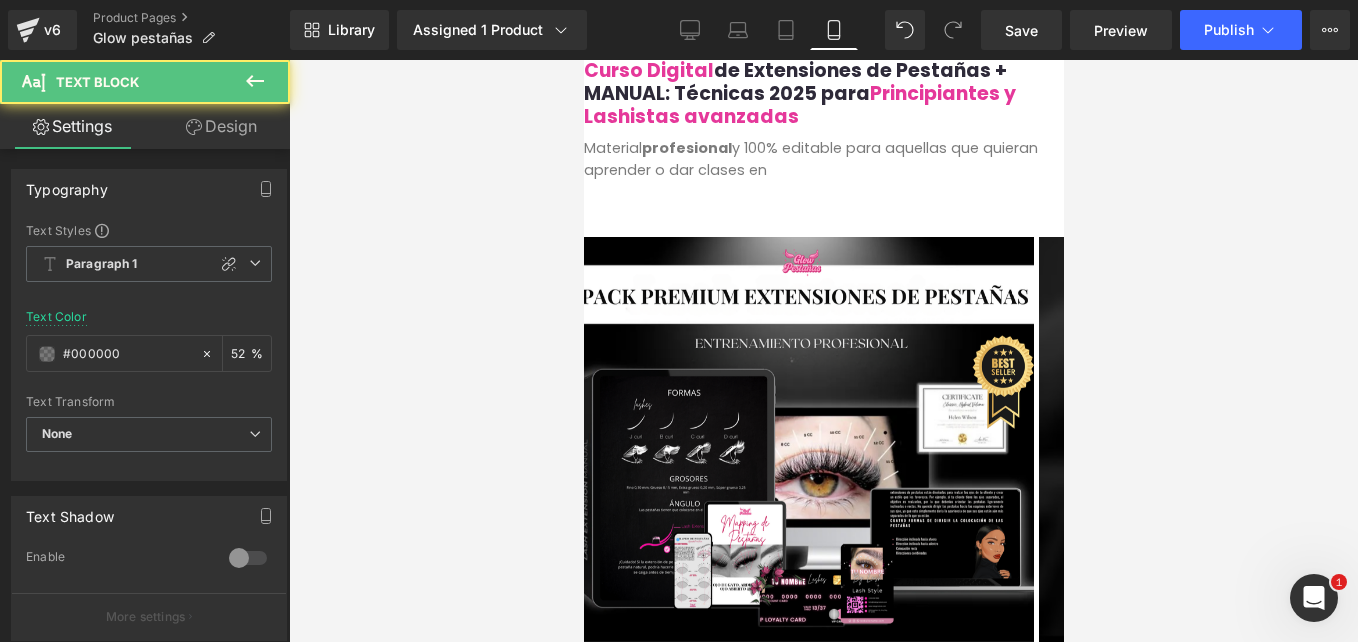 click on "Material  profesional  y 100% editable para aquellas que quieran aprender o dar clases en" at bounding box center (823, 159) 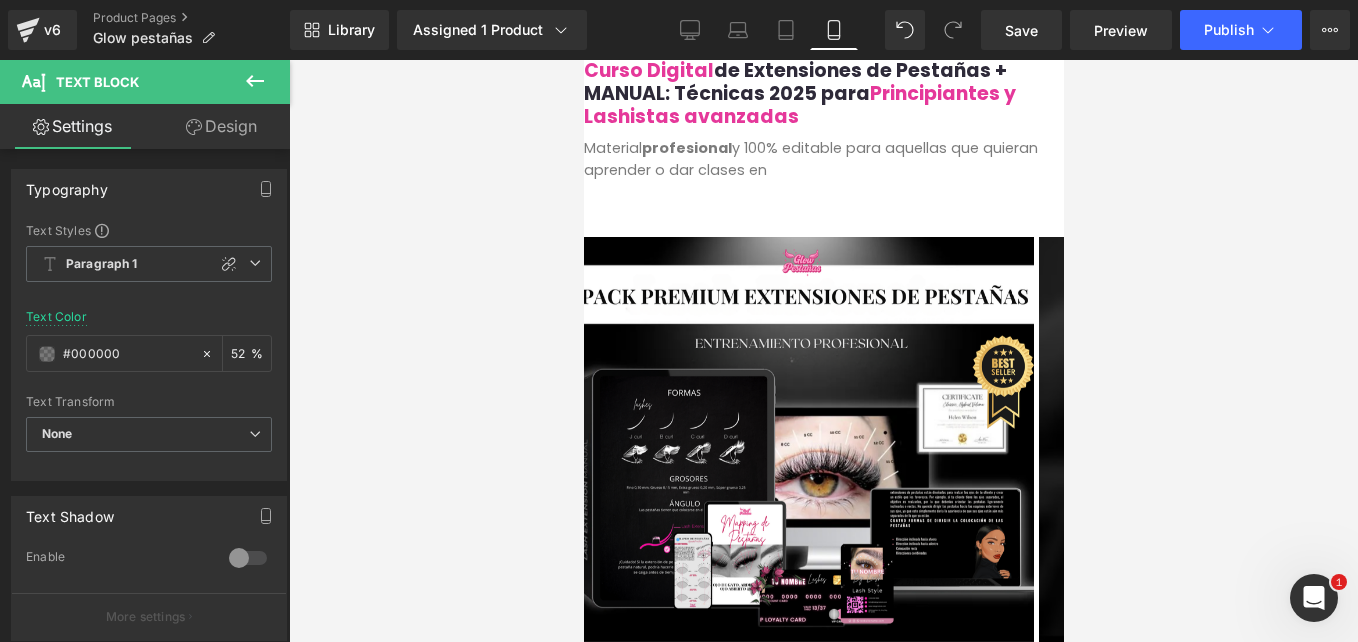click on "Design" at bounding box center (221, 126) 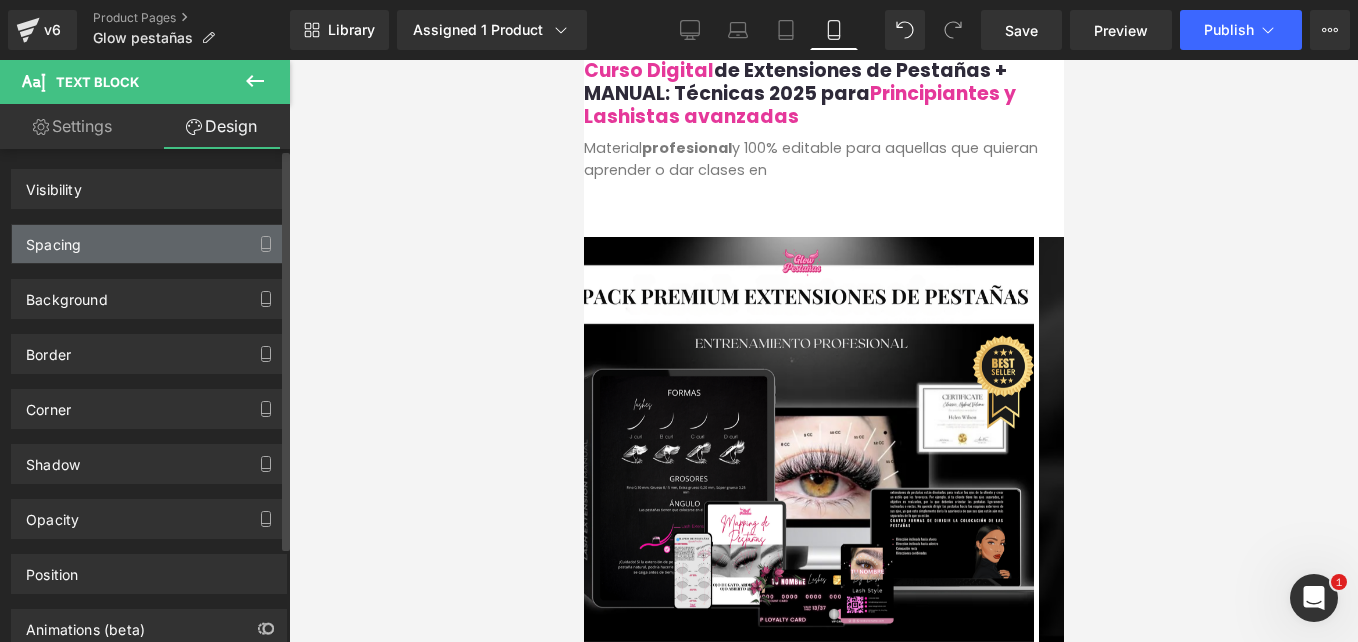 click on "Spacing" at bounding box center [149, 244] 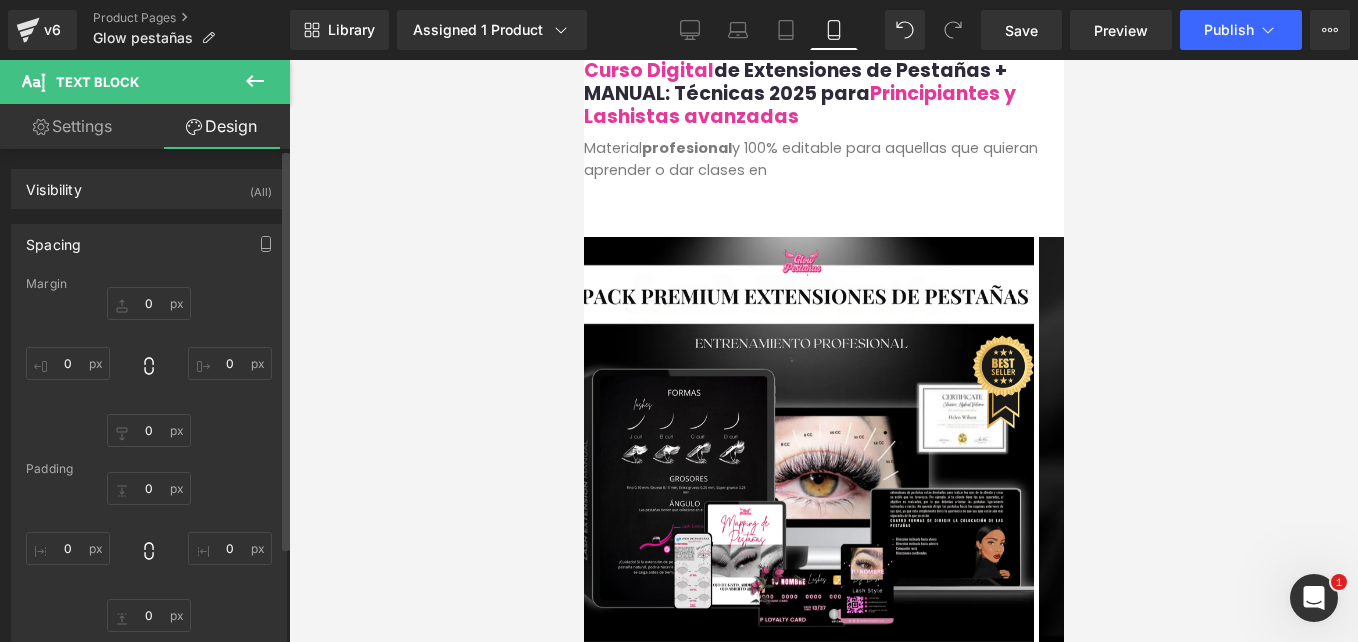 click on "Spacing" at bounding box center [149, 244] 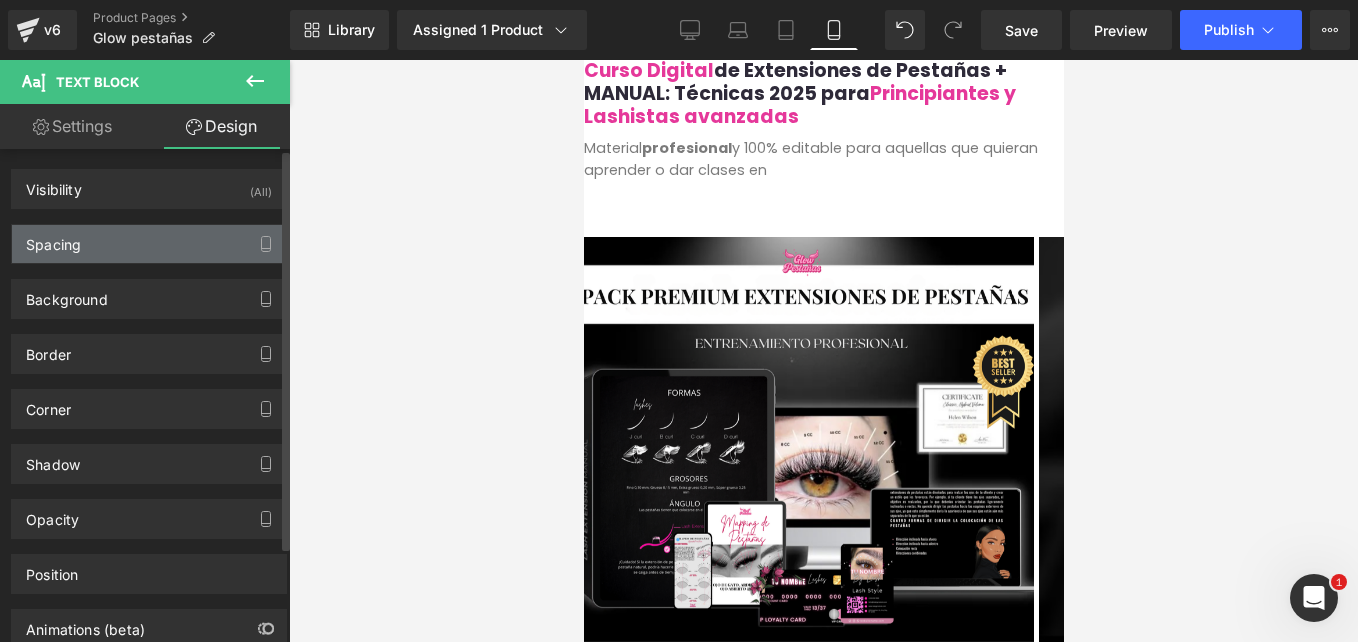 click on "Spacing" at bounding box center [149, 244] 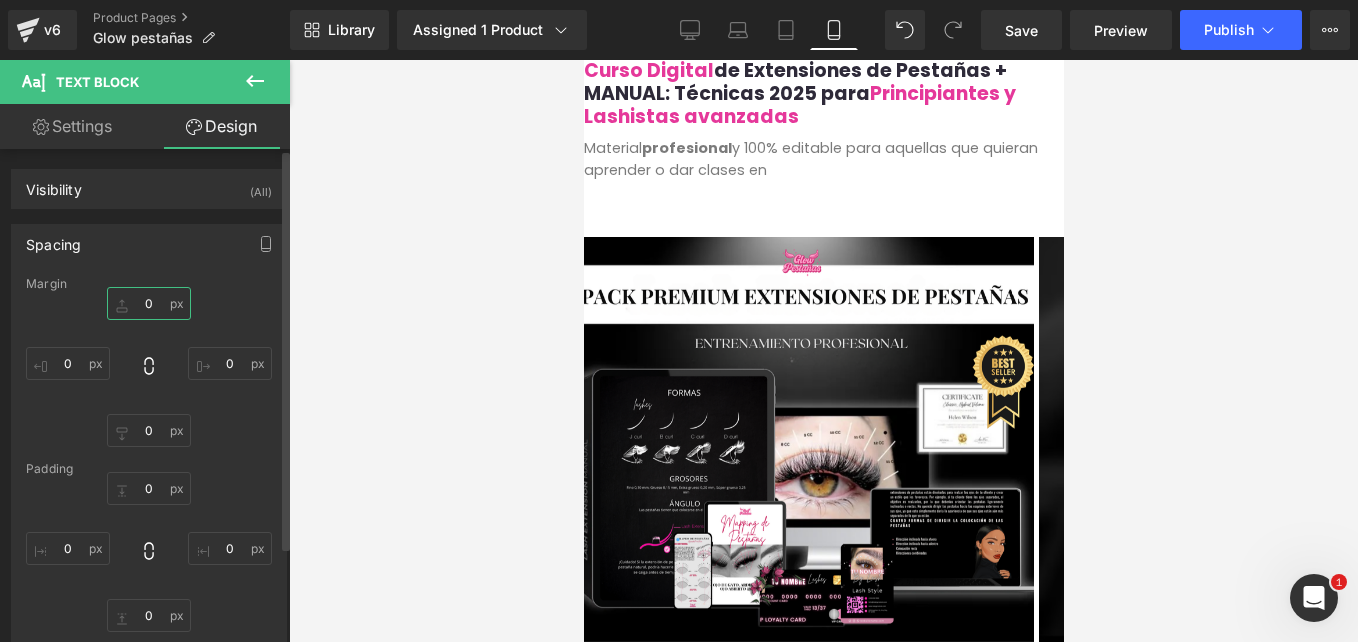click on "0" at bounding box center [149, 303] 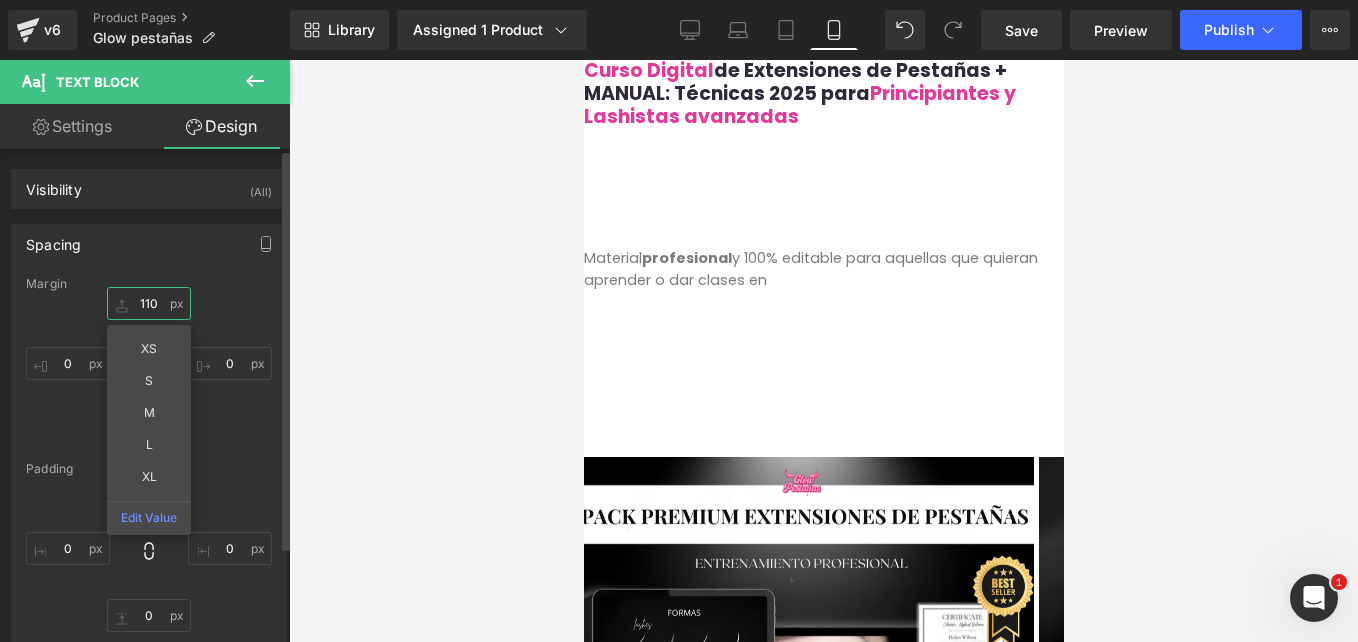type on "11" 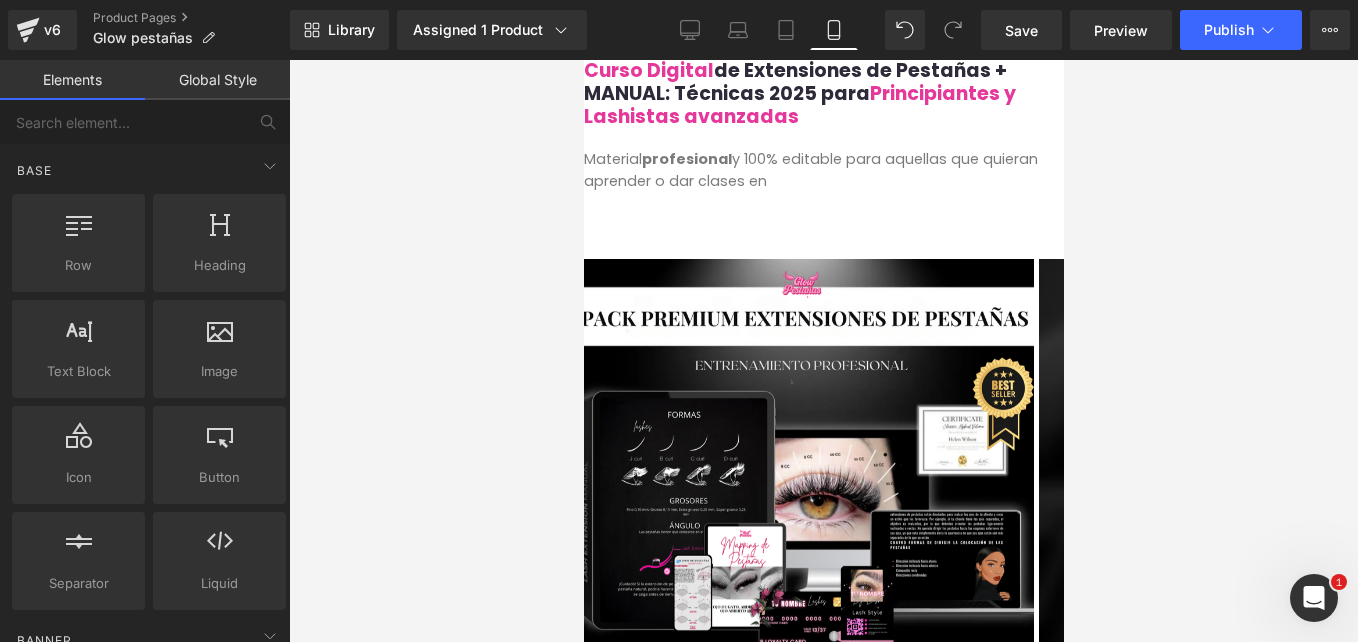 click at bounding box center (823, 351) 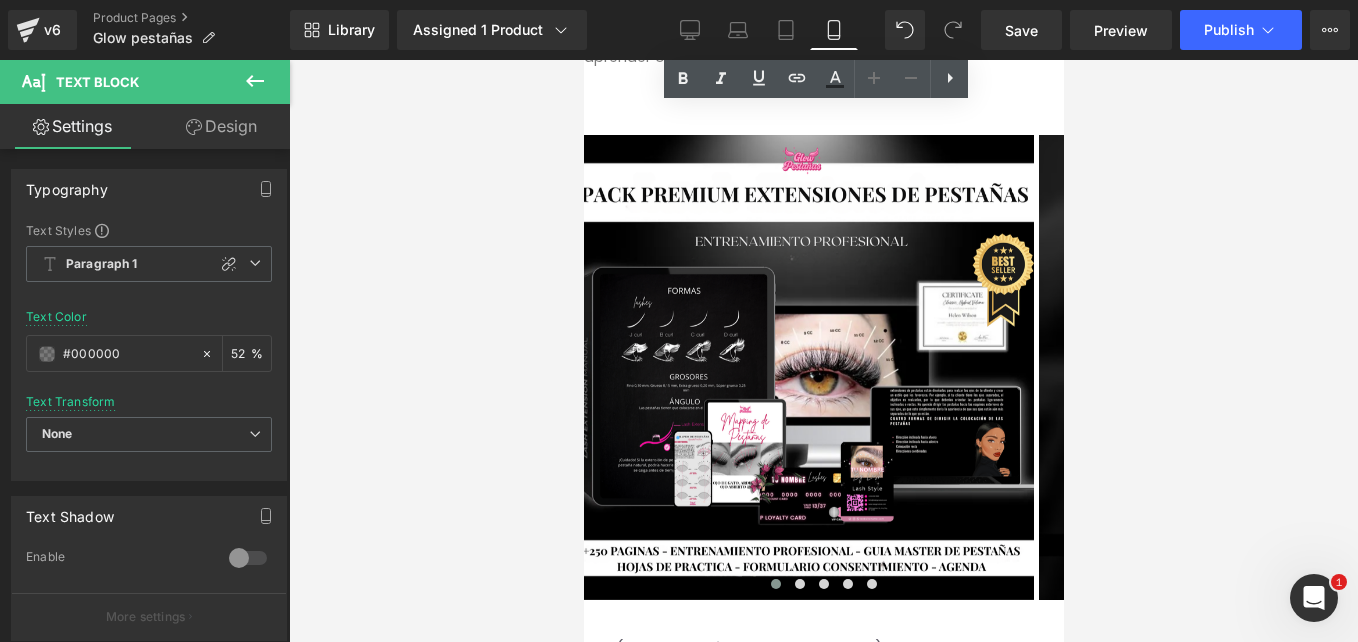 scroll, scrollTop: 103, scrollLeft: 0, axis: vertical 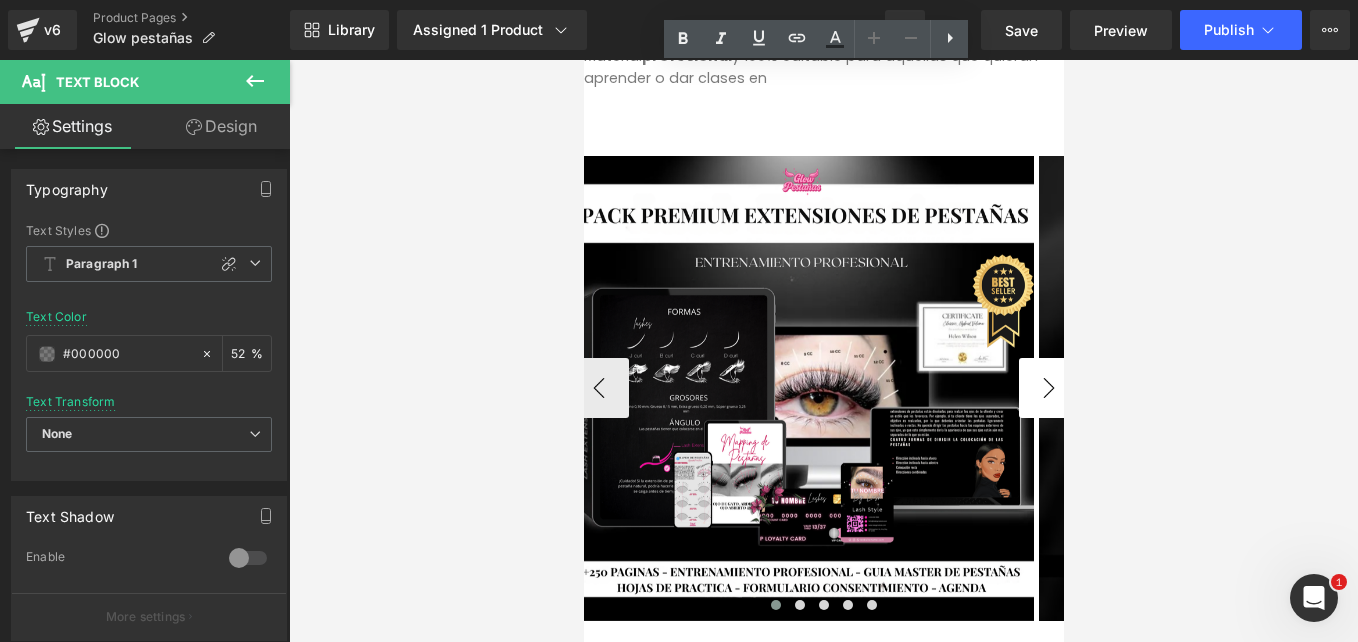 click on "›" at bounding box center [1048, 388] 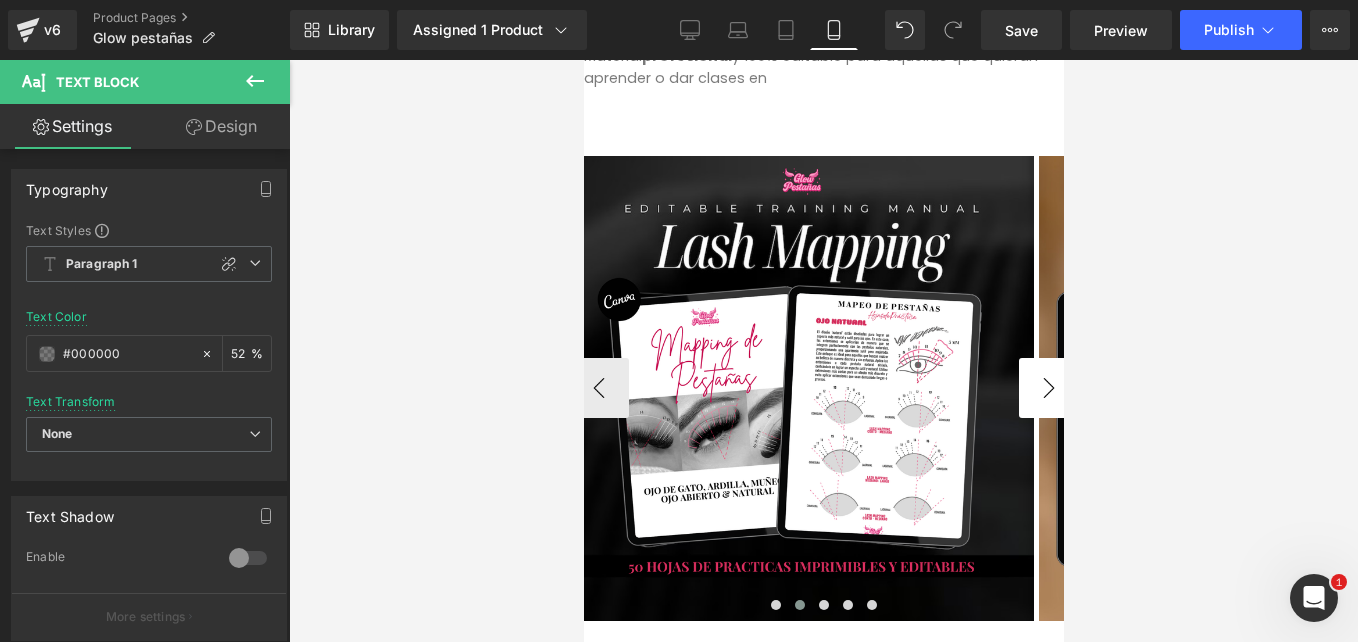 click on "›" at bounding box center (1048, 388) 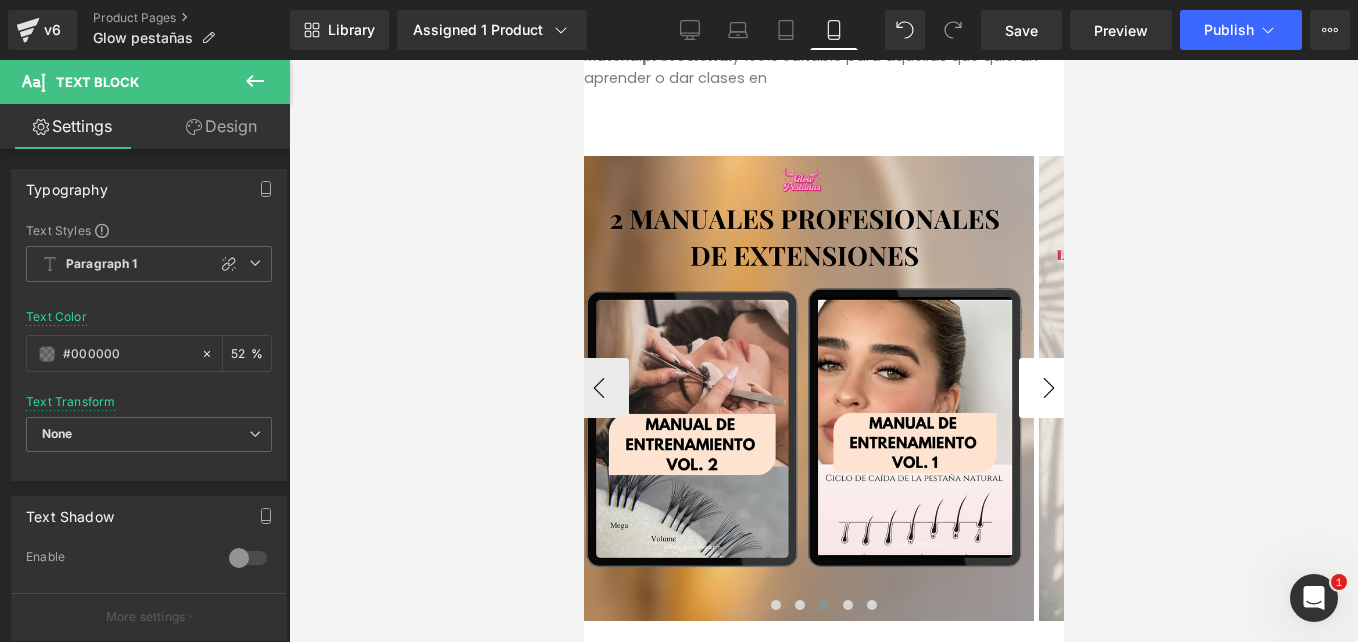 click on "›" at bounding box center (1048, 388) 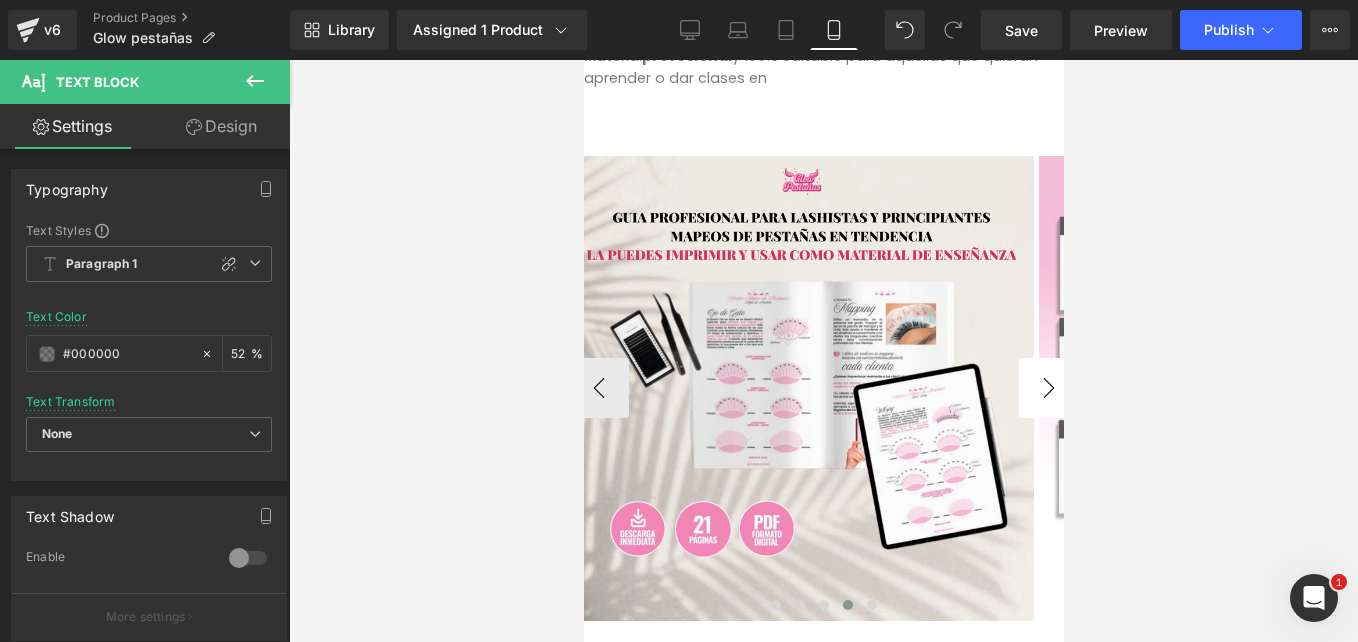 click on "›" at bounding box center [1048, 388] 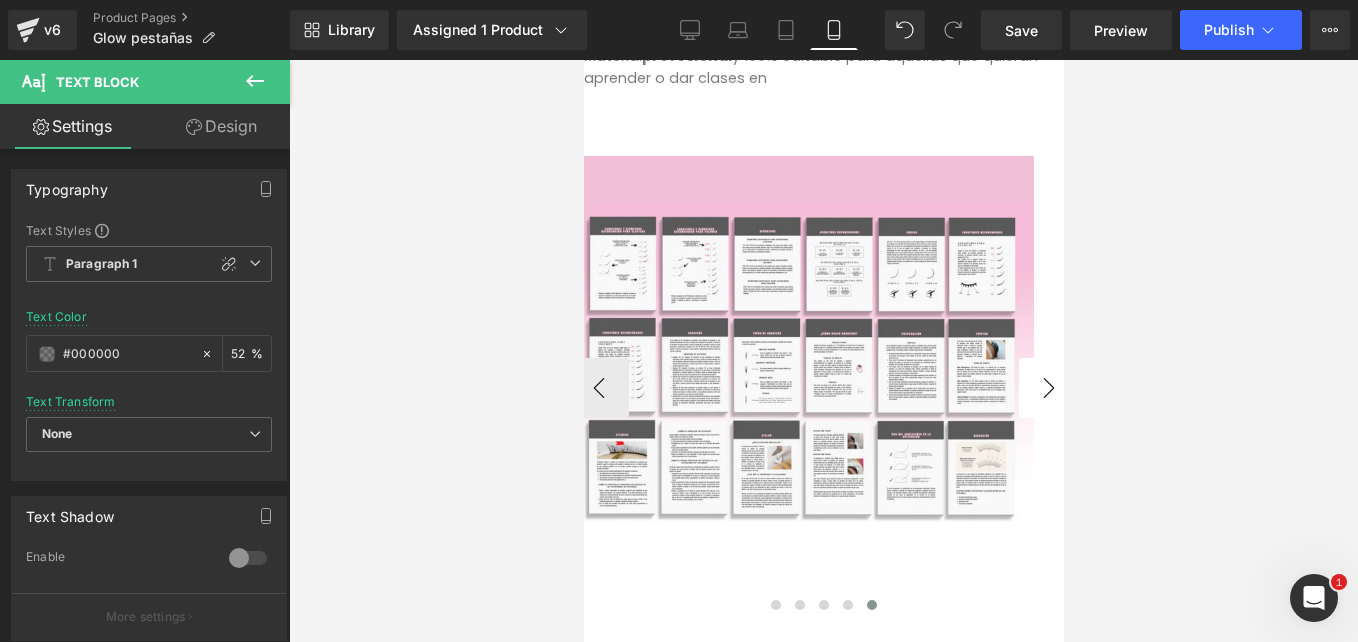 click on "›" at bounding box center (1048, 388) 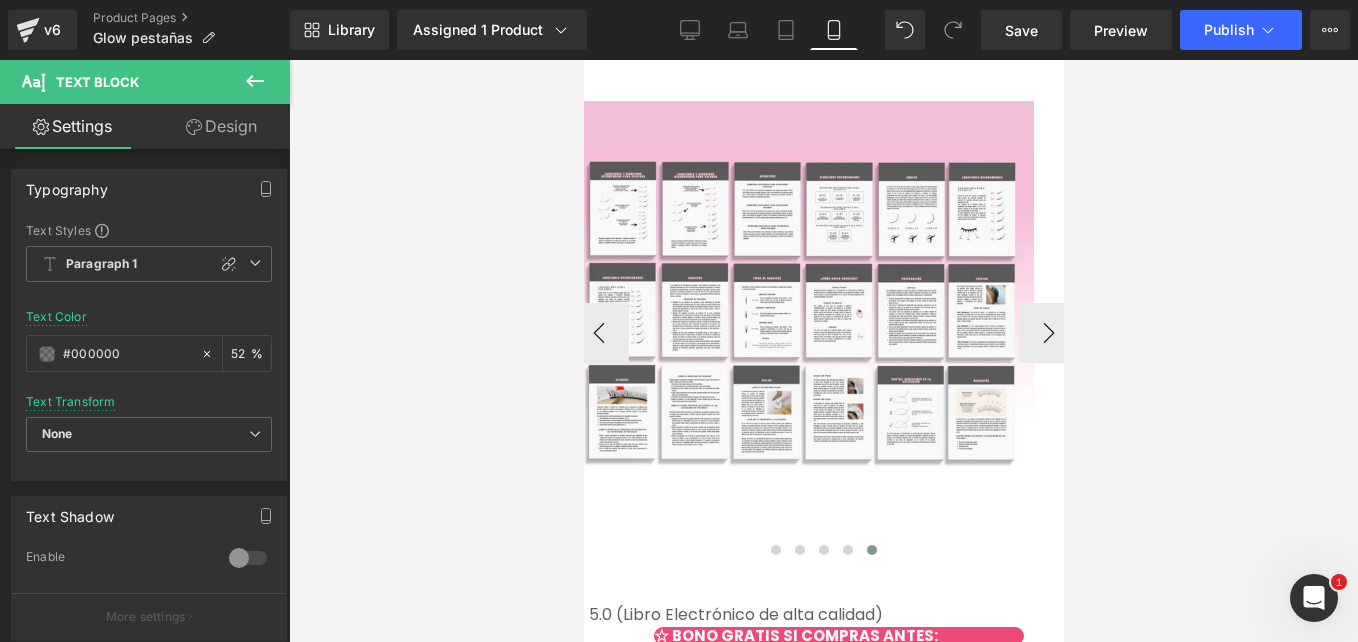 scroll, scrollTop: 157, scrollLeft: 0, axis: vertical 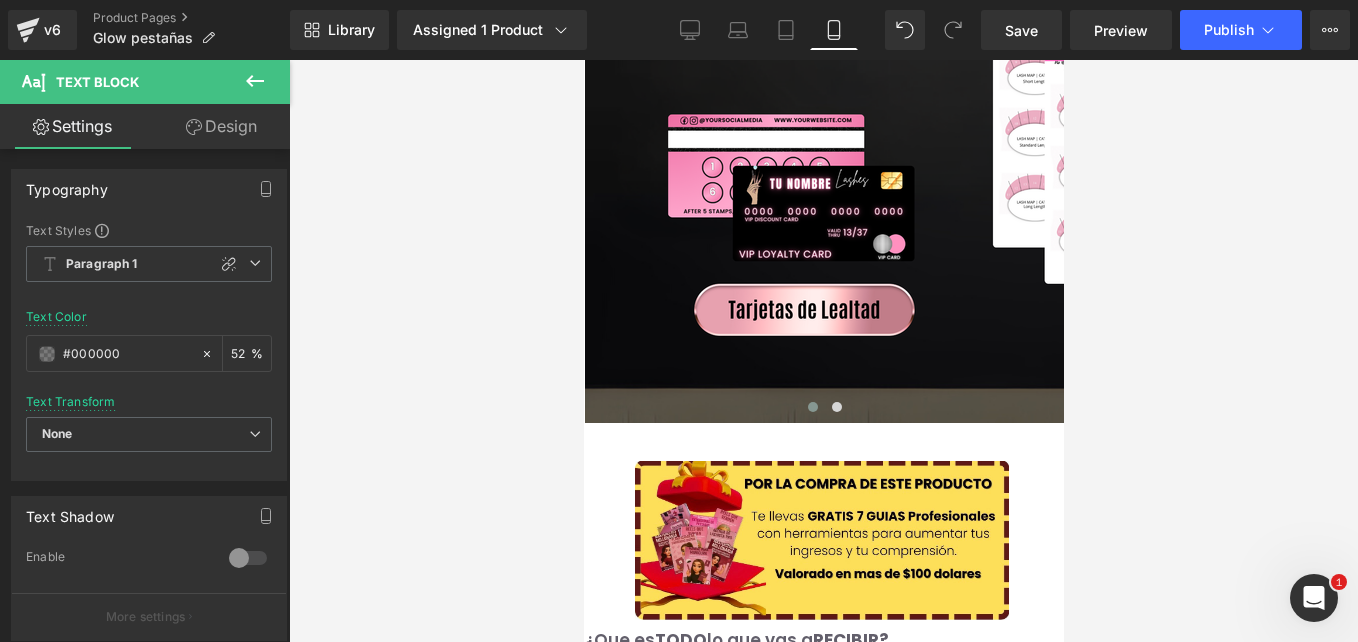 click on "›" at bounding box center [1033, 1066] 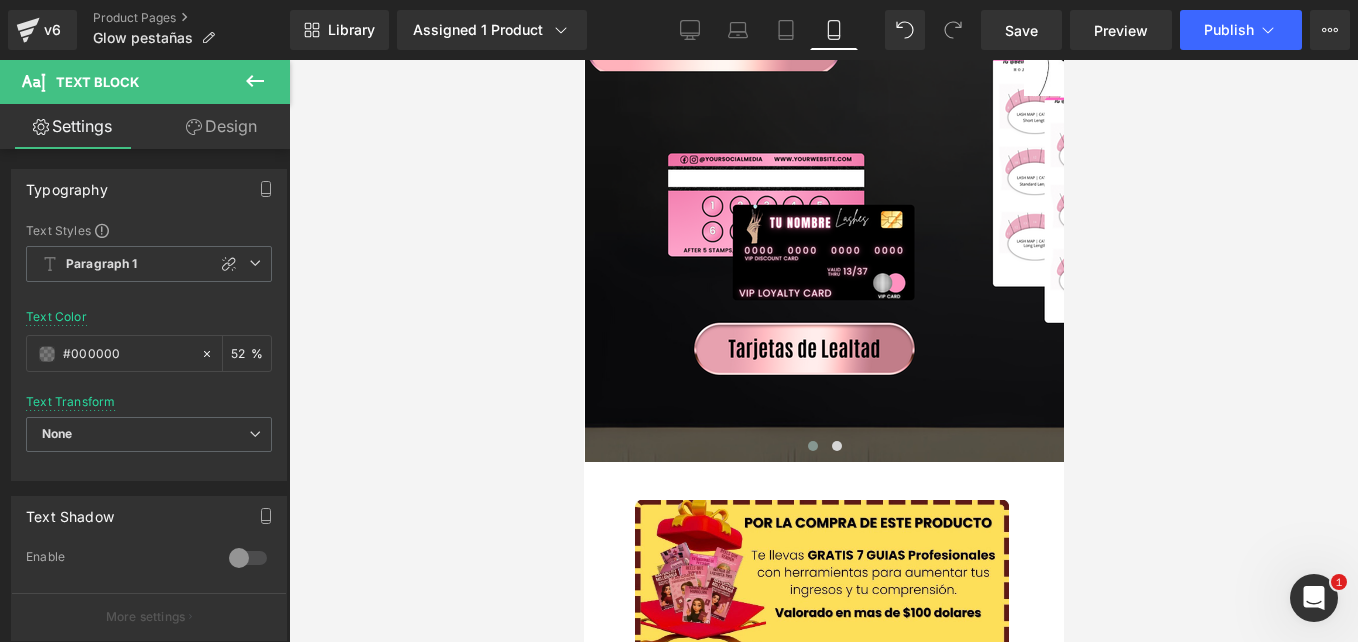 scroll, scrollTop: 2534, scrollLeft: 0, axis: vertical 